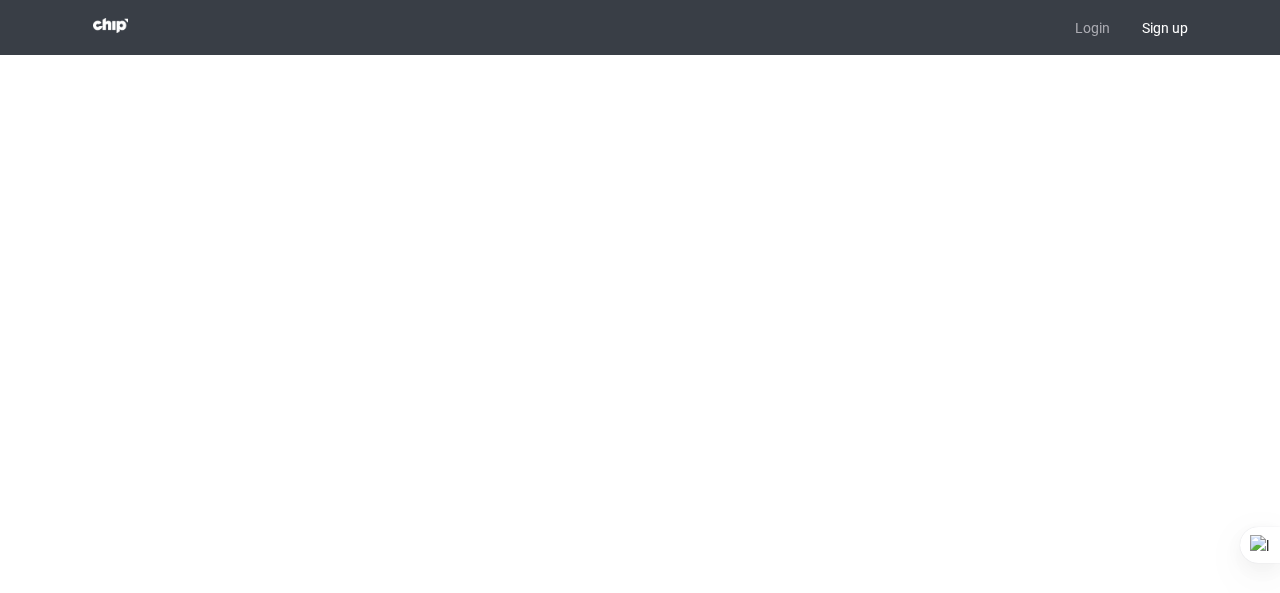 scroll, scrollTop: 0, scrollLeft: 0, axis: both 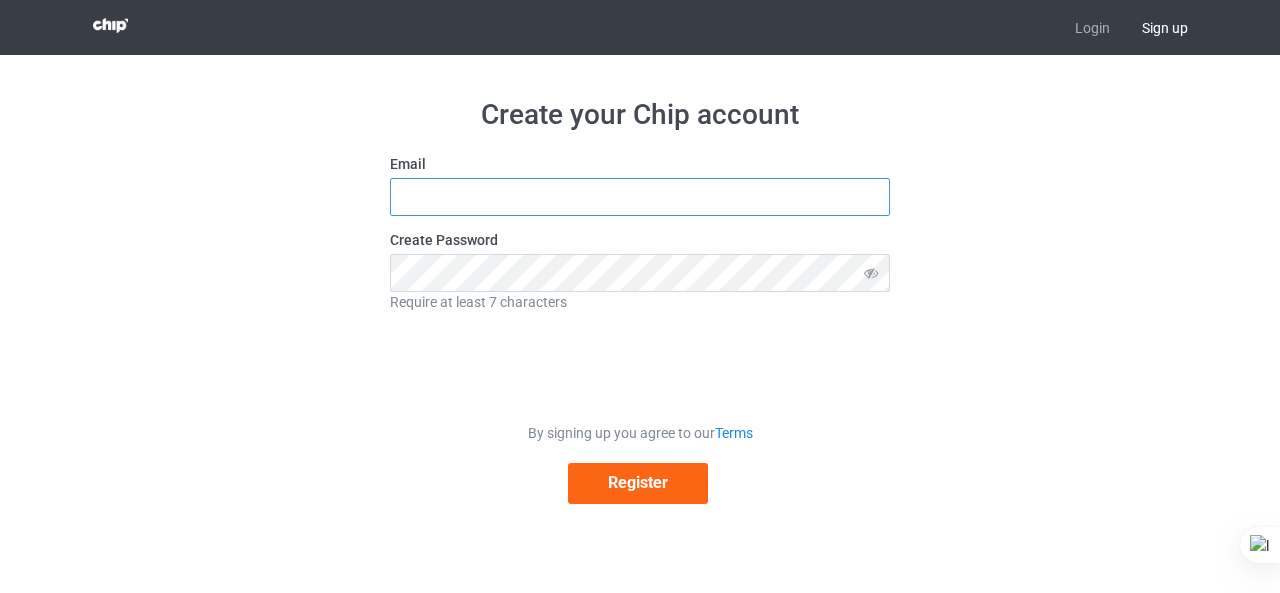 click at bounding box center (640, 197) 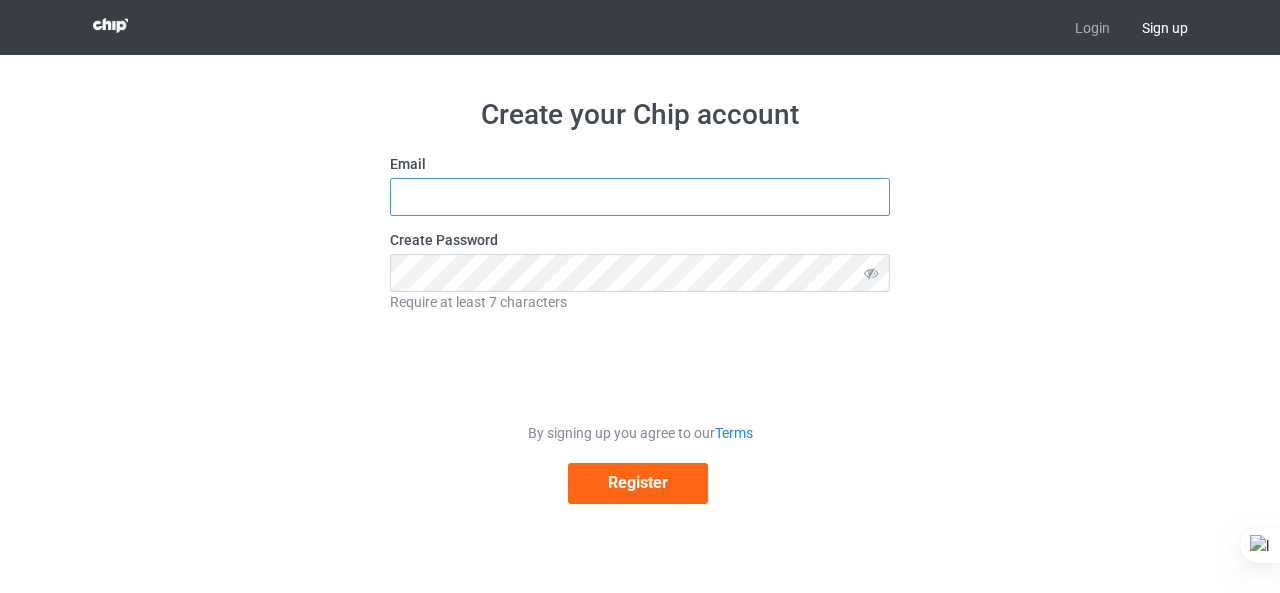 type on "[DOMAIN_NAME][EMAIL_ADDRESS][DOMAIN_NAME]" 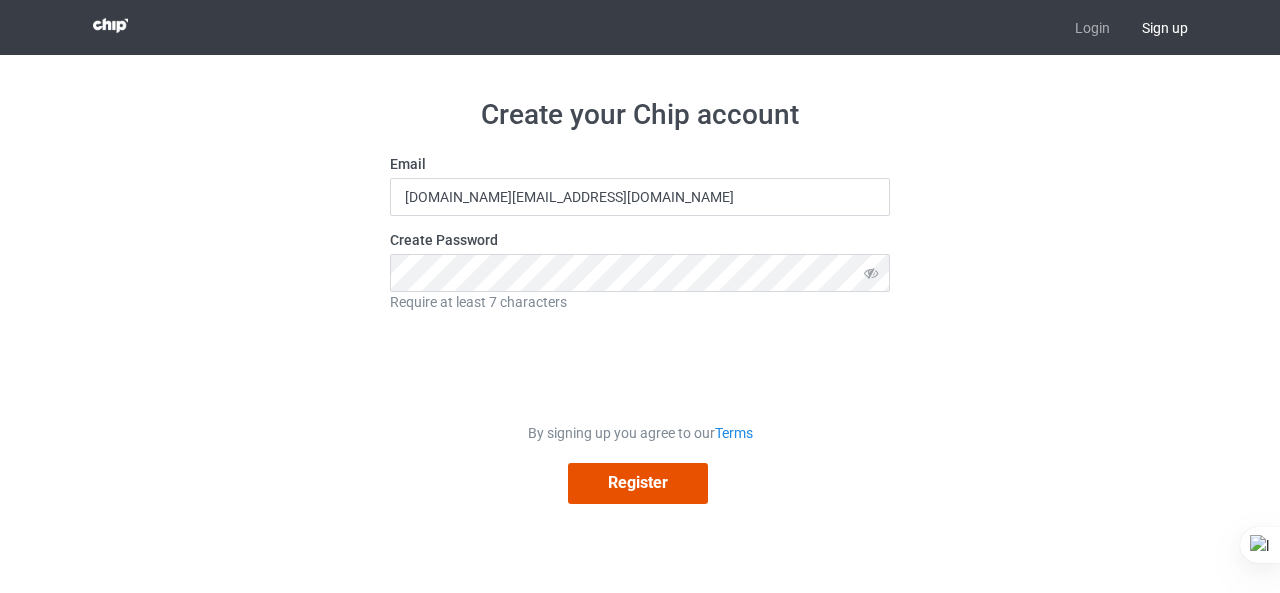 click on "Register" at bounding box center [638, 483] 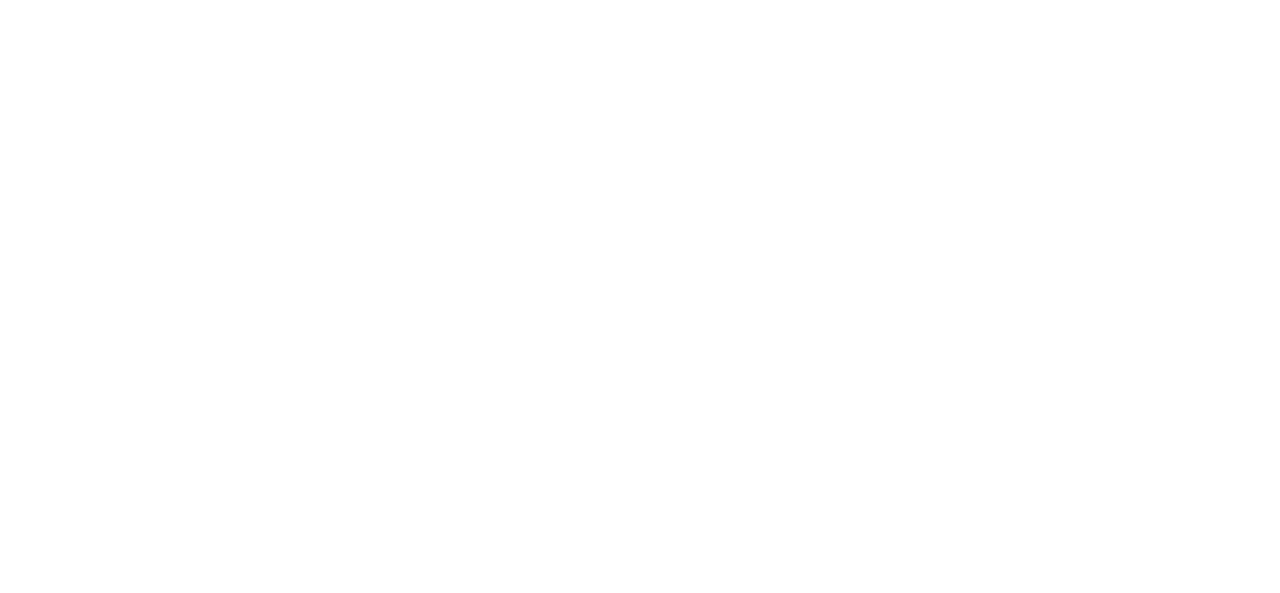 scroll, scrollTop: 0, scrollLeft: 0, axis: both 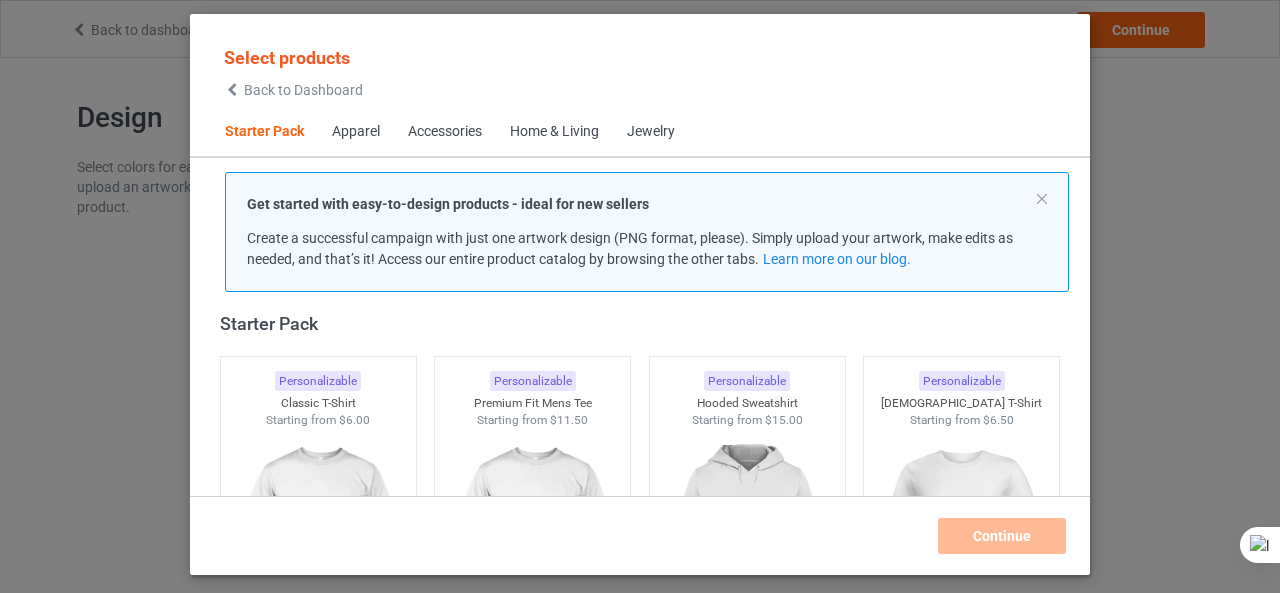 click on "Home & Living" at bounding box center (554, 132) 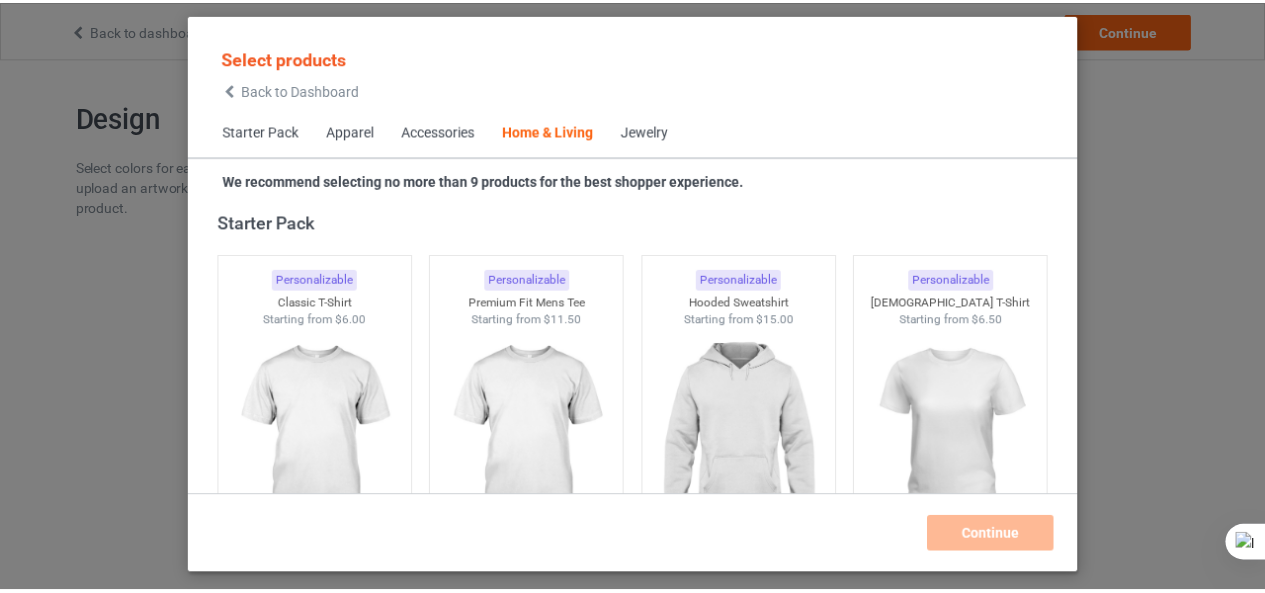 scroll, scrollTop: 9019, scrollLeft: 0, axis: vertical 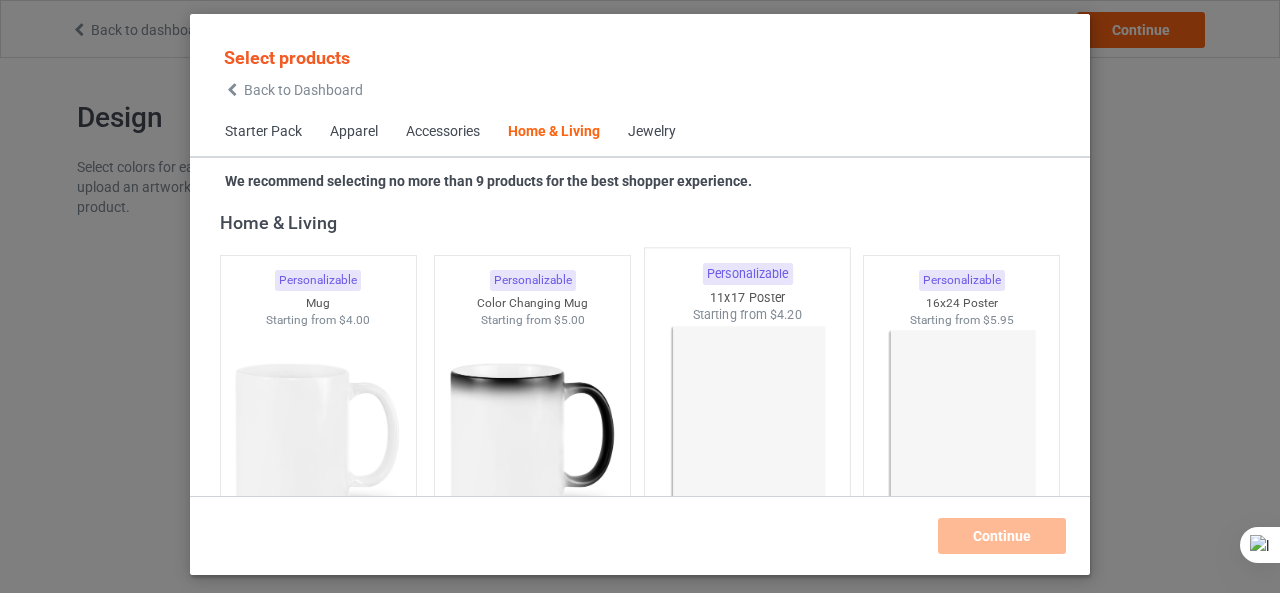 click on "Personalizable 11x17 Poster Starting from   $4.20" at bounding box center (747, 409) 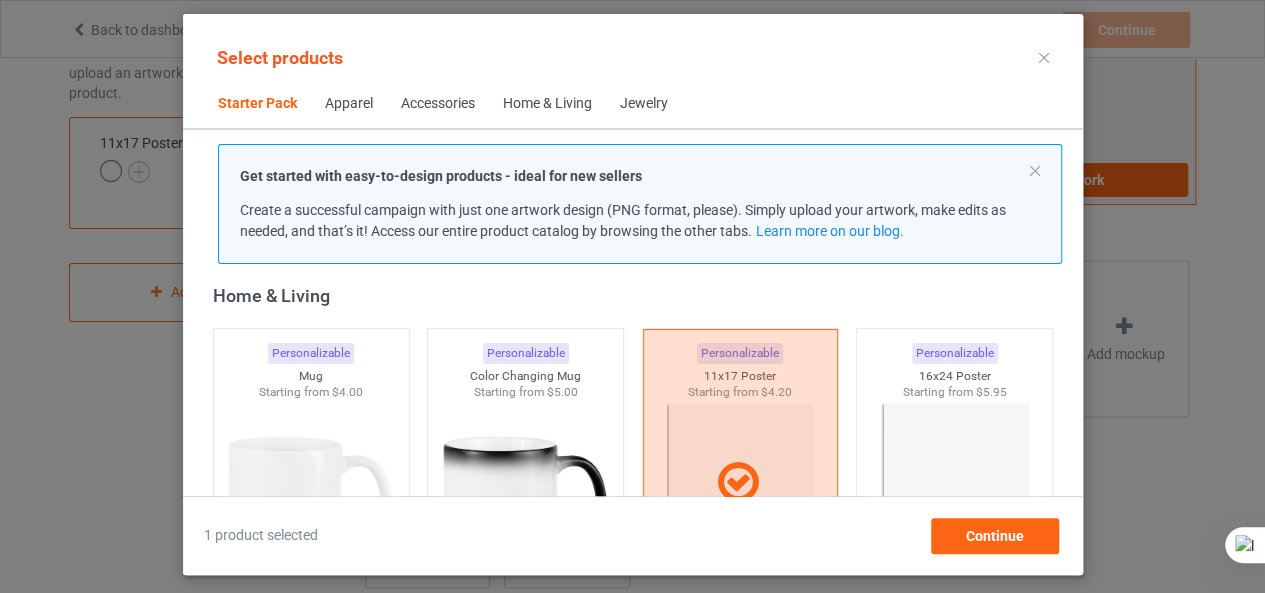 scroll, scrollTop: 157, scrollLeft: 0, axis: vertical 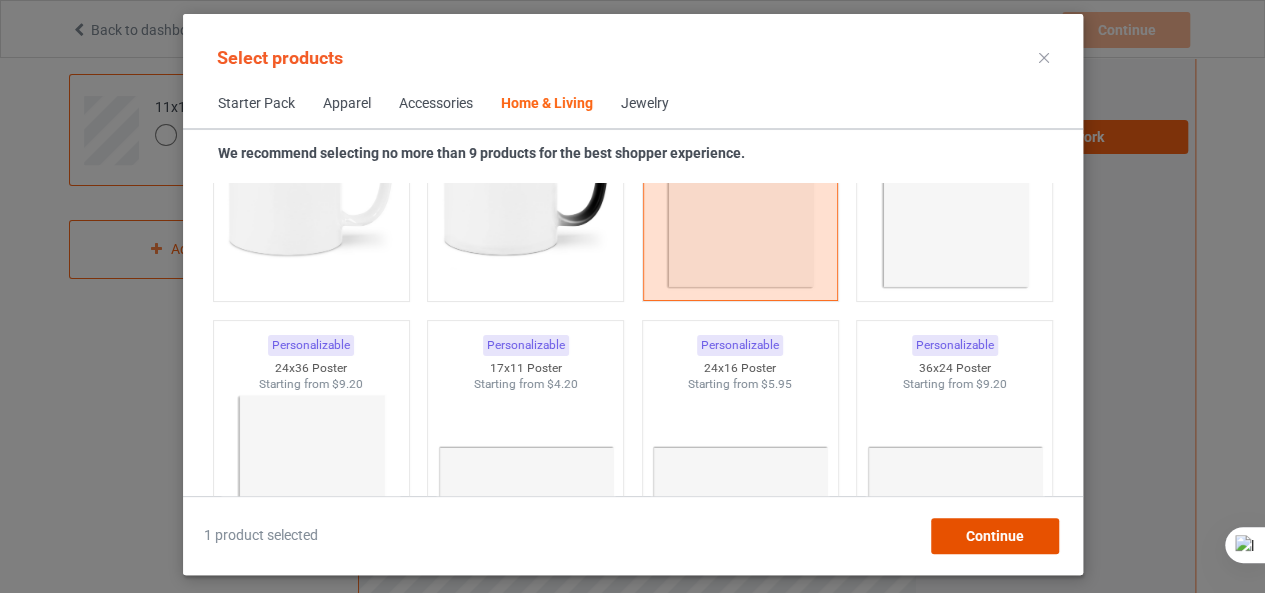 click on "Continue" at bounding box center [994, 536] 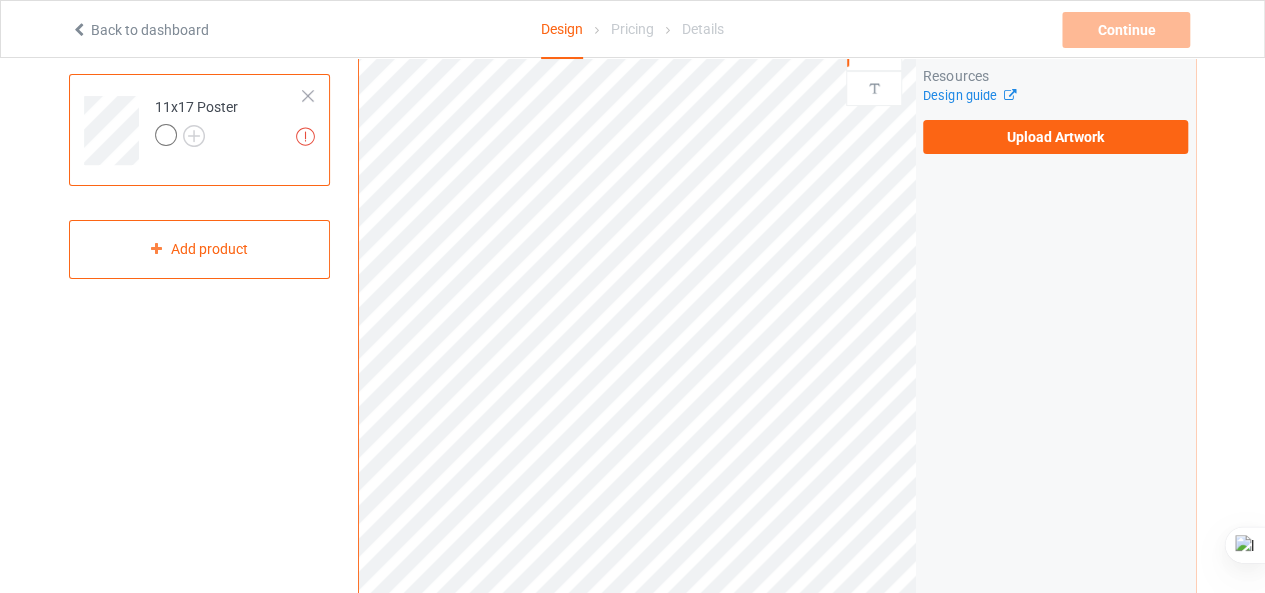scroll, scrollTop: 0, scrollLeft: 0, axis: both 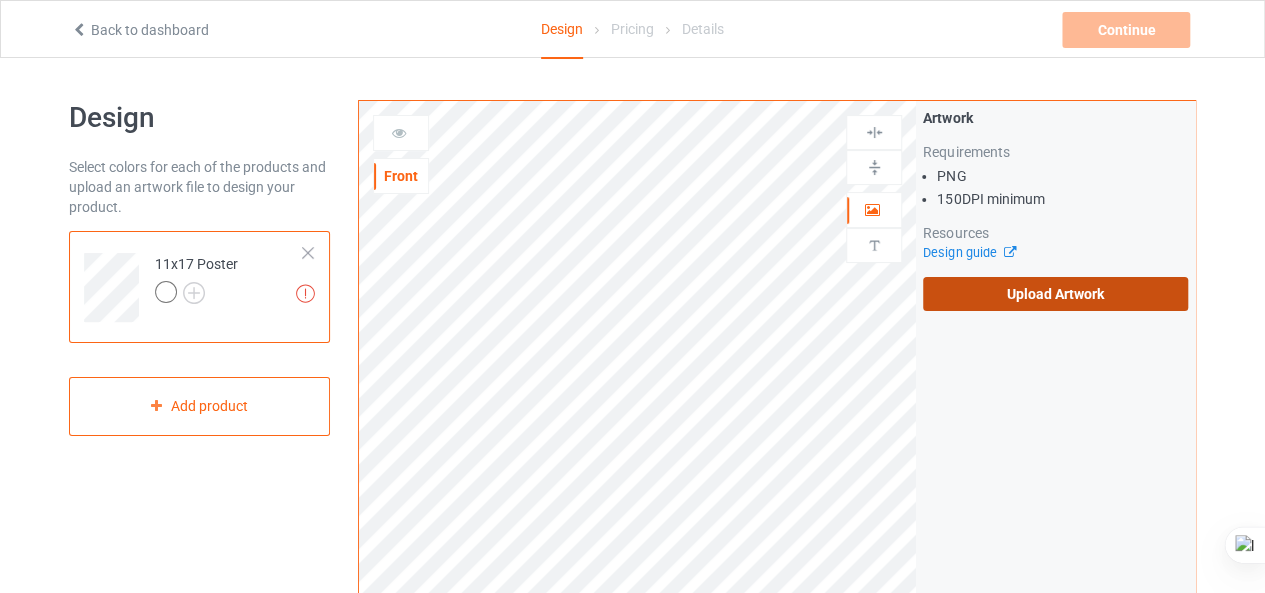 click on "Upload Artwork" at bounding box center (1055, 294) 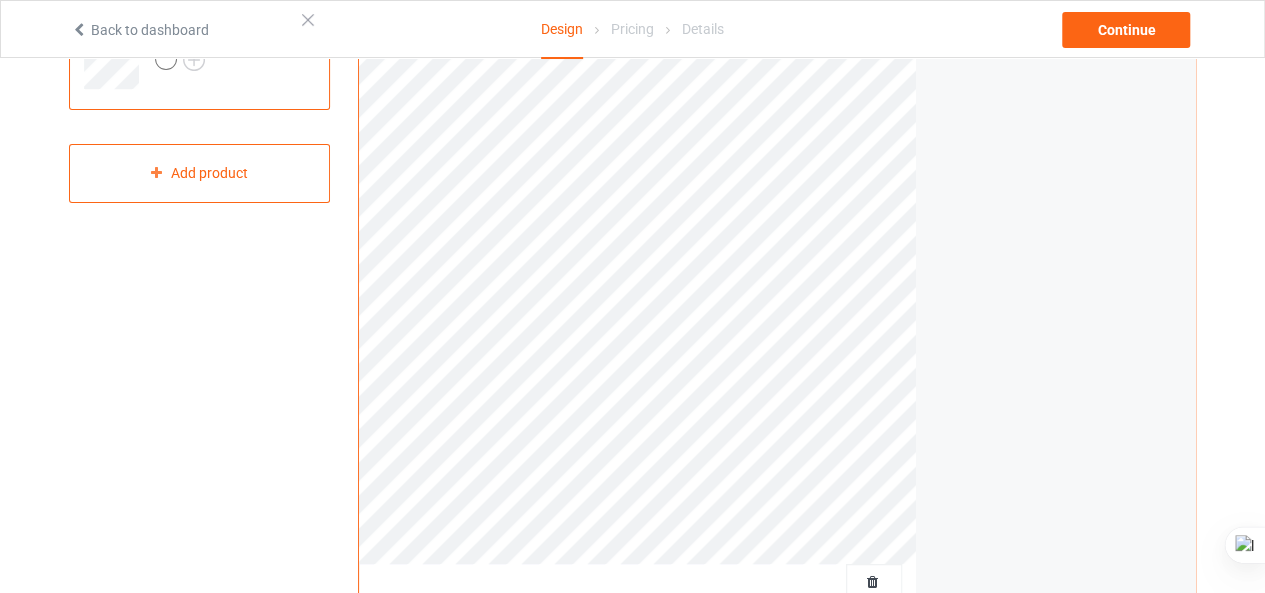 scroll, scrollTop: 0, scrollLeft: 0, axis: both 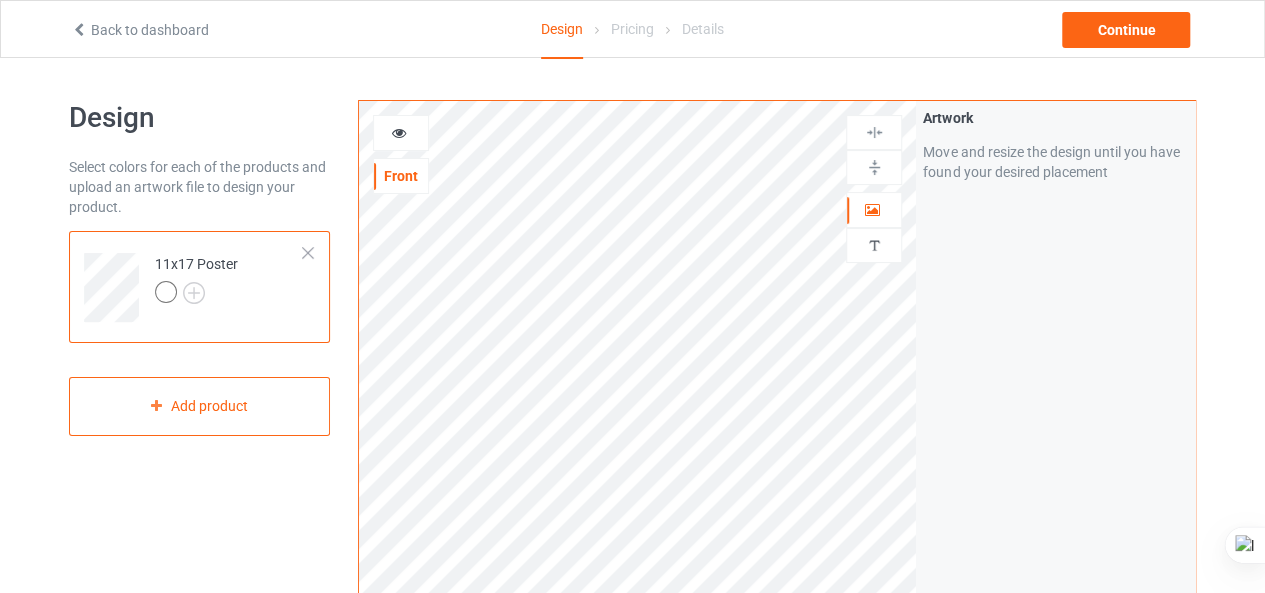 click at bounding box center (399, 130) 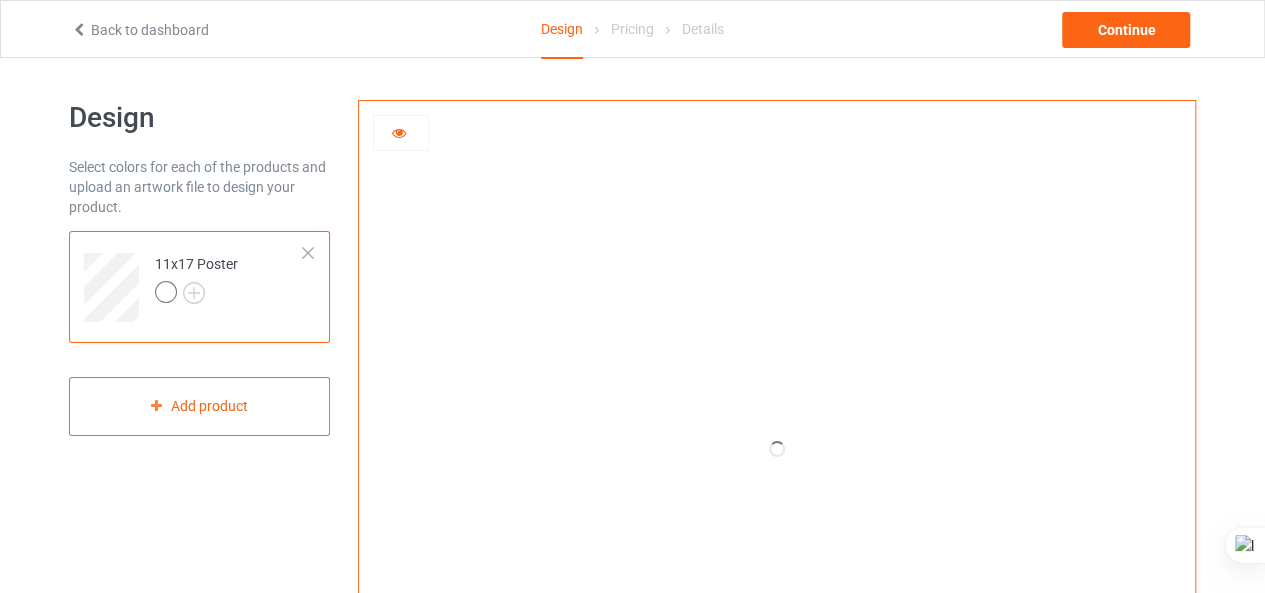 click at bounding box center (399, 130) 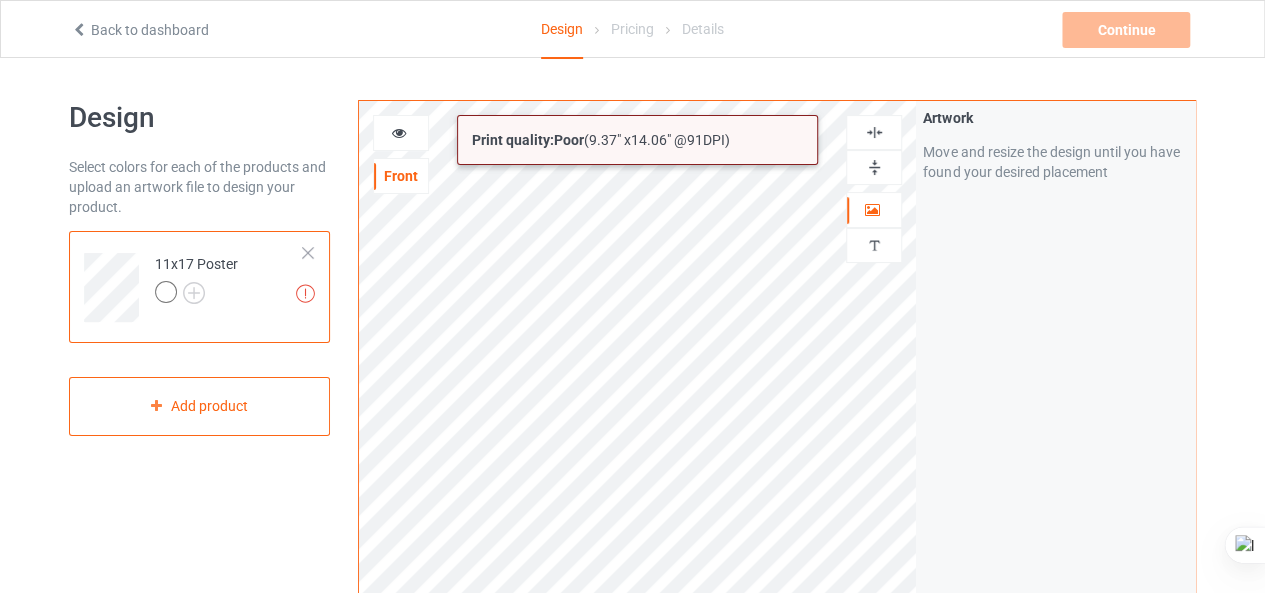 click on "Back to dashboard Design Pricing Details Continue Artwork resolution lower than 150 DPI may result in bad print Design Select colors for each of the products and upload an artwork file to design your product. Artwork resolution lower than 150 DPI may result in bad print 11x17 Poster Add product Print quality:  Poor  (  9.37 " x  14.06 " @ 91 DPI) Front Artwork Personalized text Artwork Move and resize the design until you have found your desired placement Product Mockups Add mockup Add mockup Add mockup Add mockup Add mockup Add mockup Add mockup" at bounding box center (632, 296) 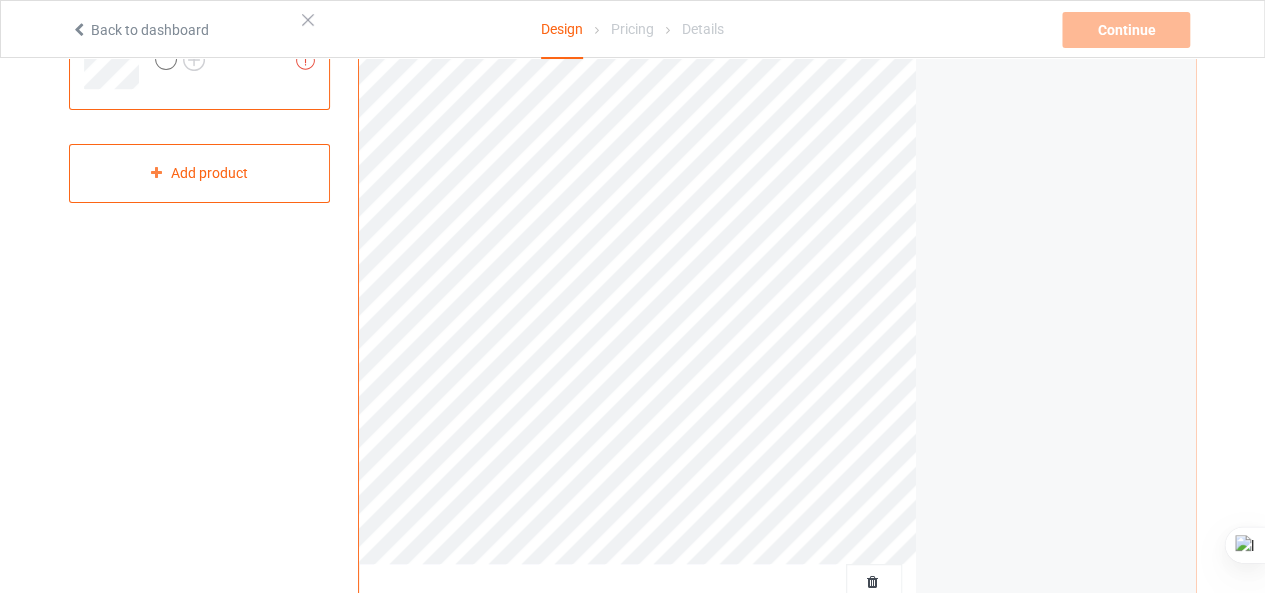 scroll, scrollTop: 0, scrollLeft: 0, axis: both 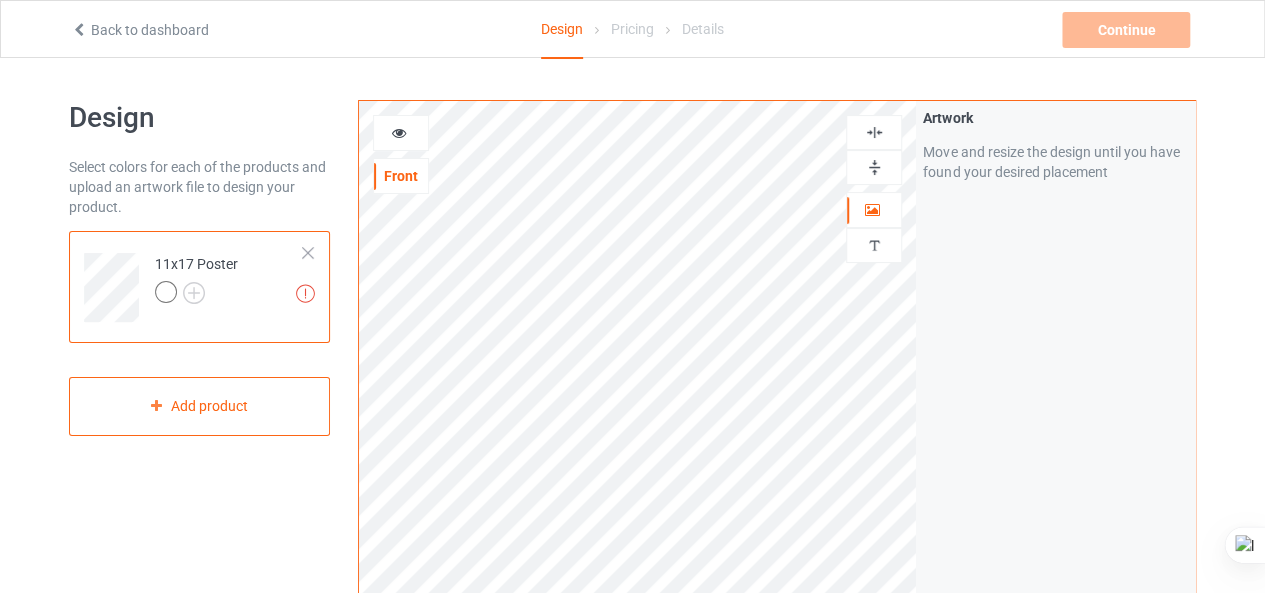 click at bounding box center [874, 132] 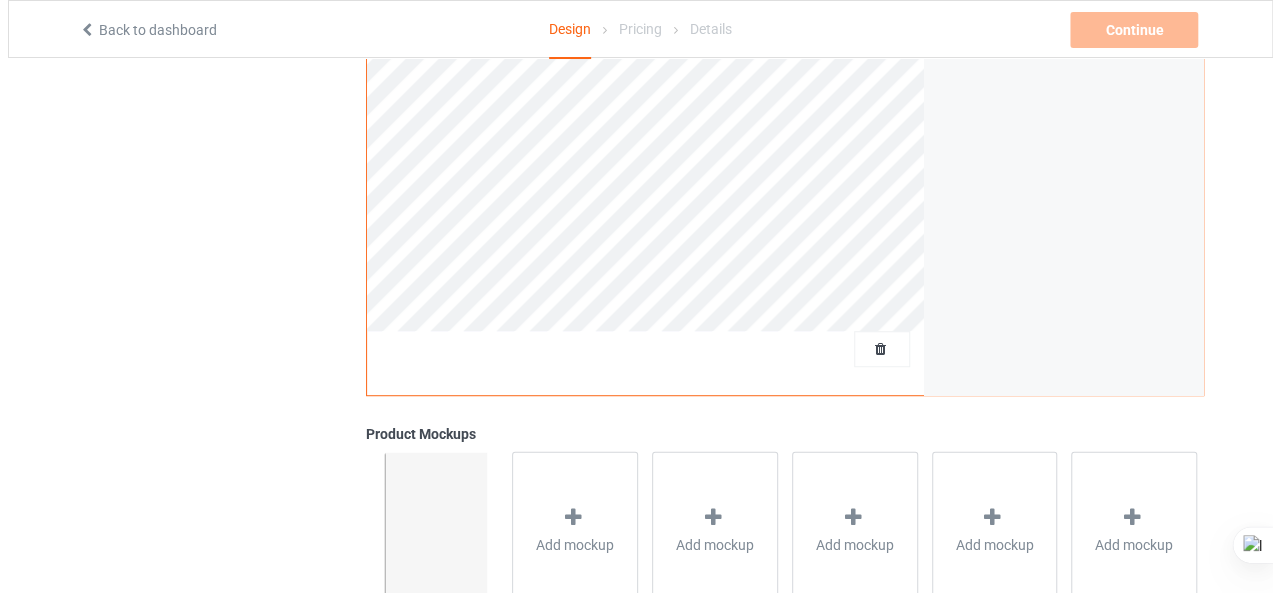 scroll, scrollTop: 700, scrollLeft: 0, axis: vertical 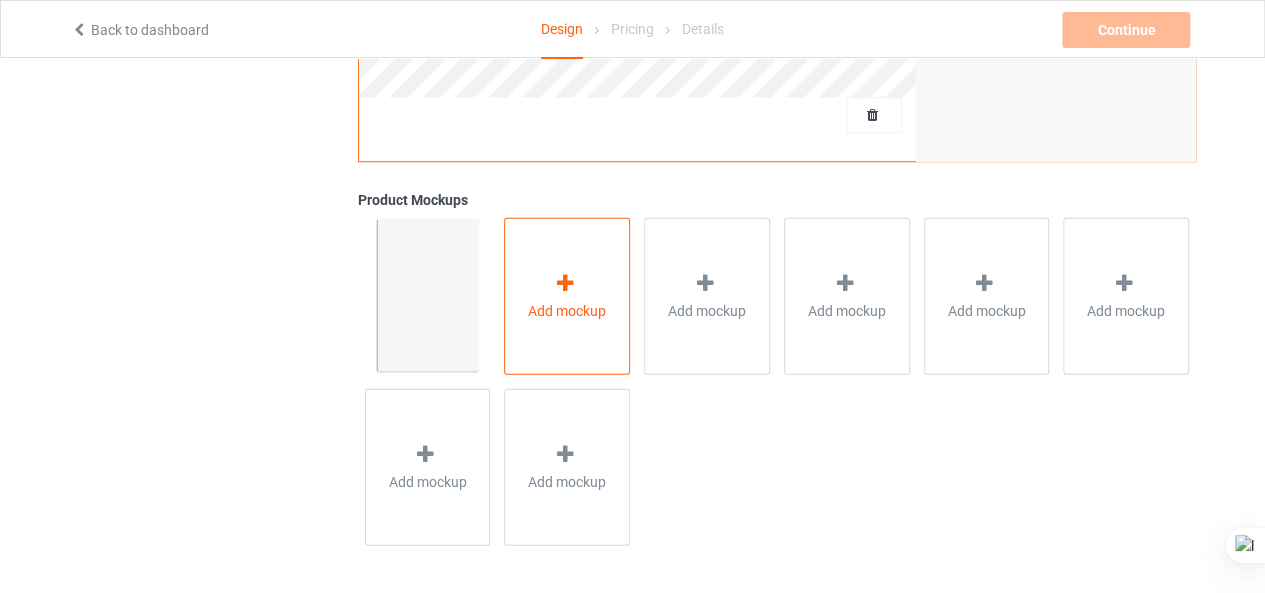click on "Add mockup" at bounding box center [567, 295] 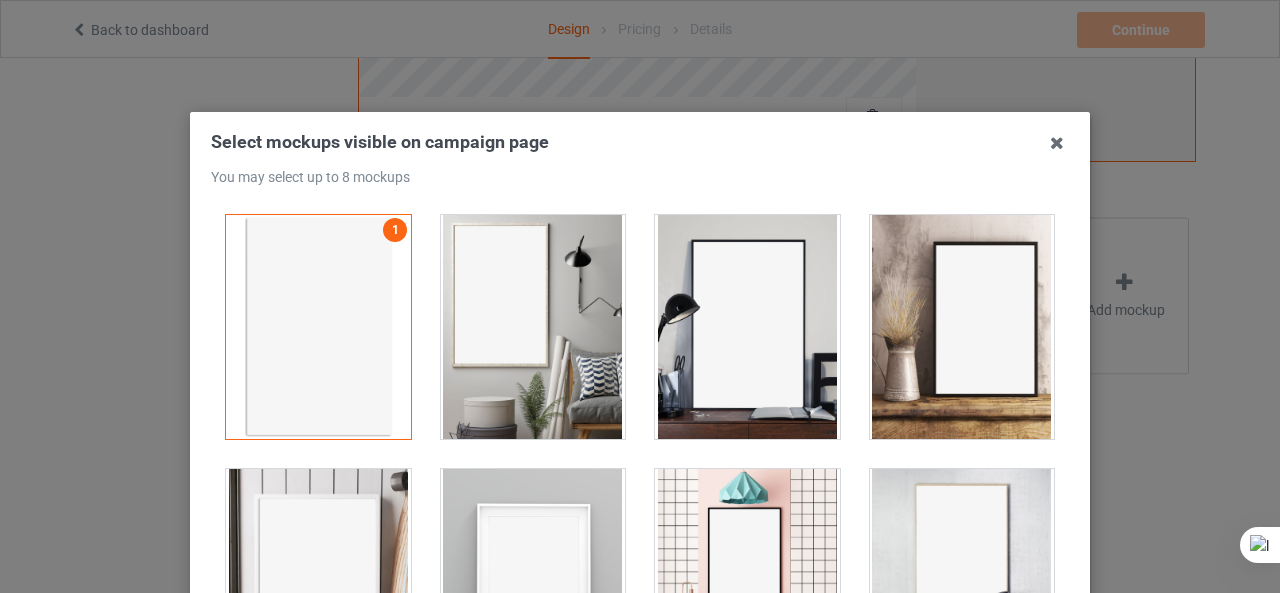 click at bounding box center [747, 327] 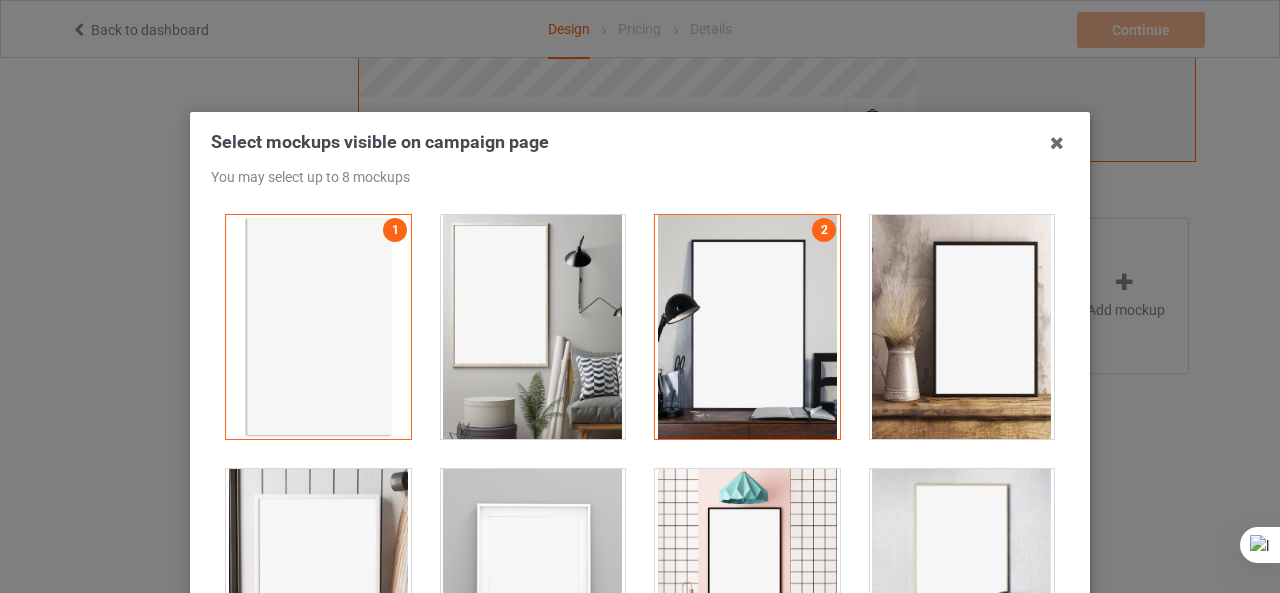 click at bounding box center [533, 327] 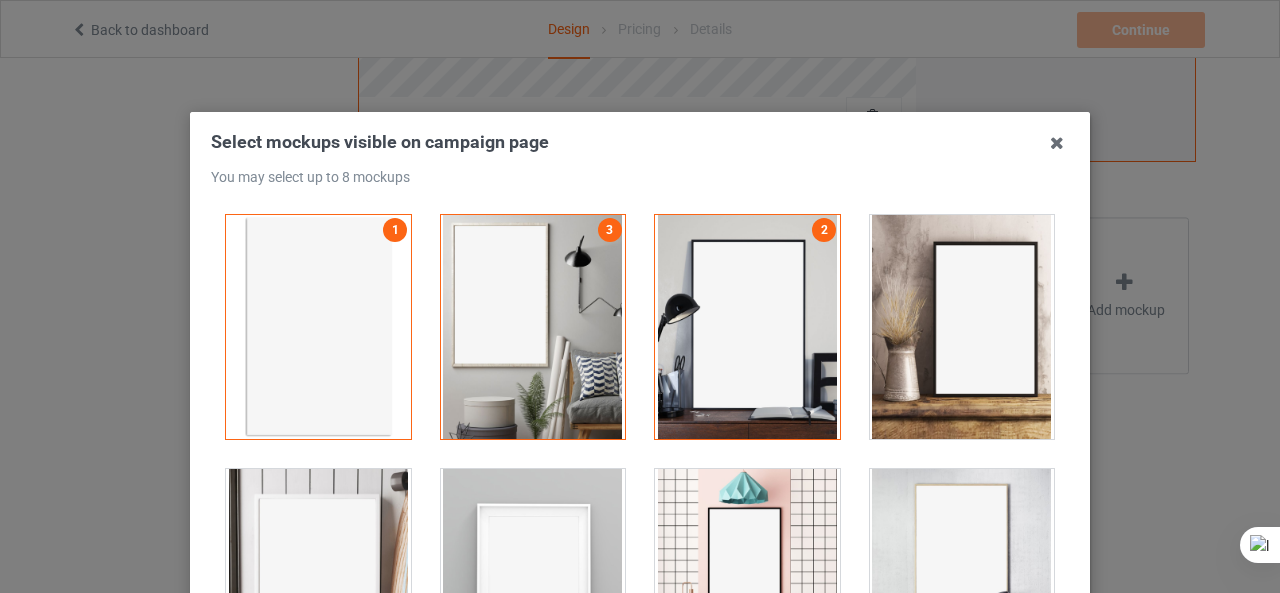 click at bounding box center [962, 327] 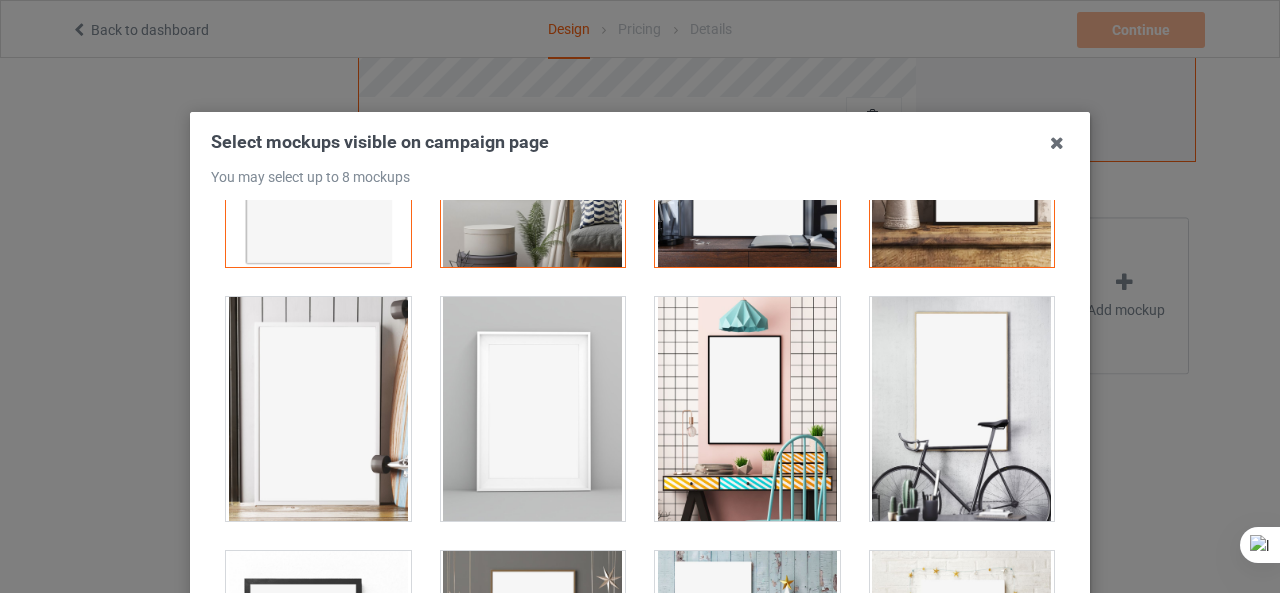 scroll, scrollTop: 233, scrollLeft: 0, axis: vertical 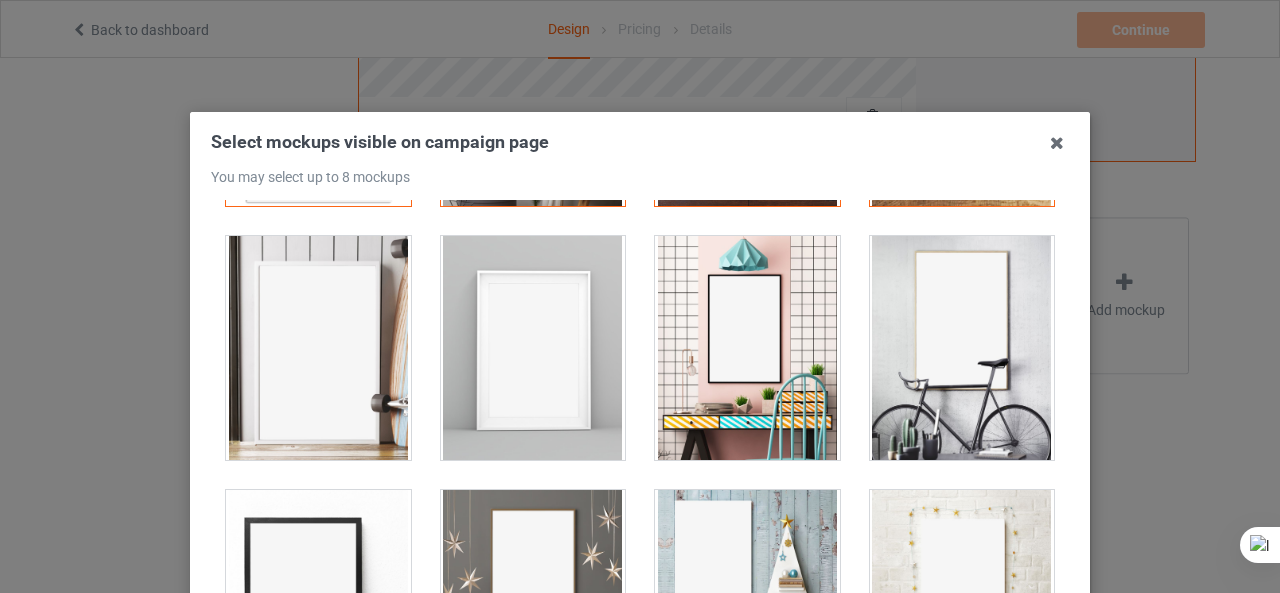 click at bounding box center [318, 348] 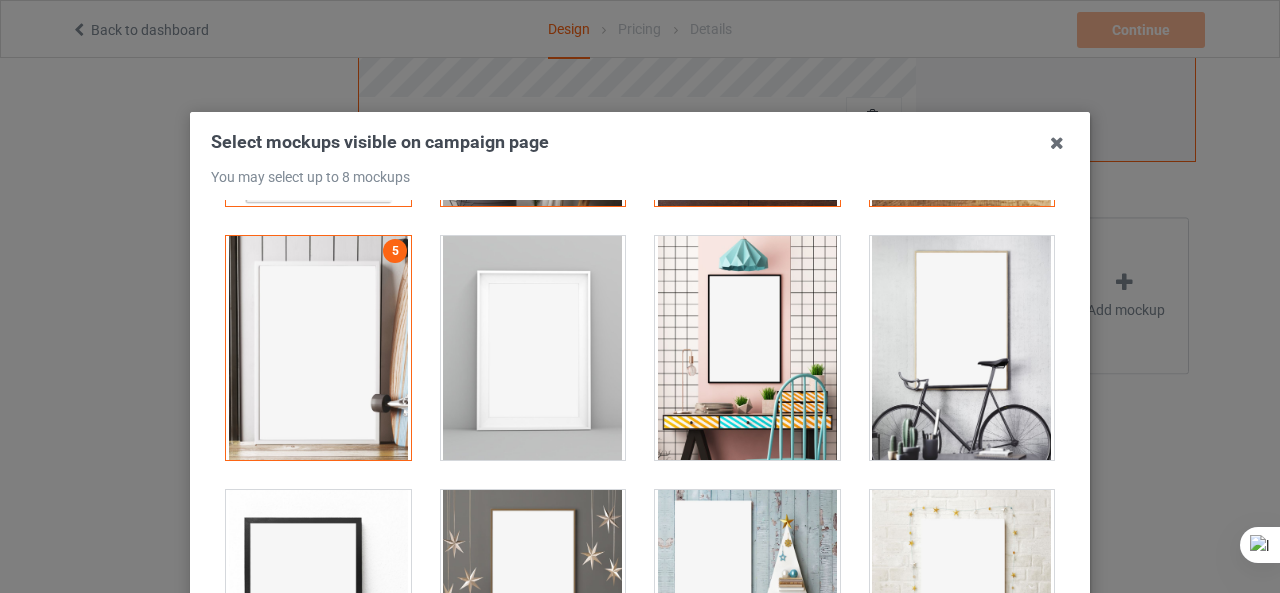 click at bounding box center (533, 348) 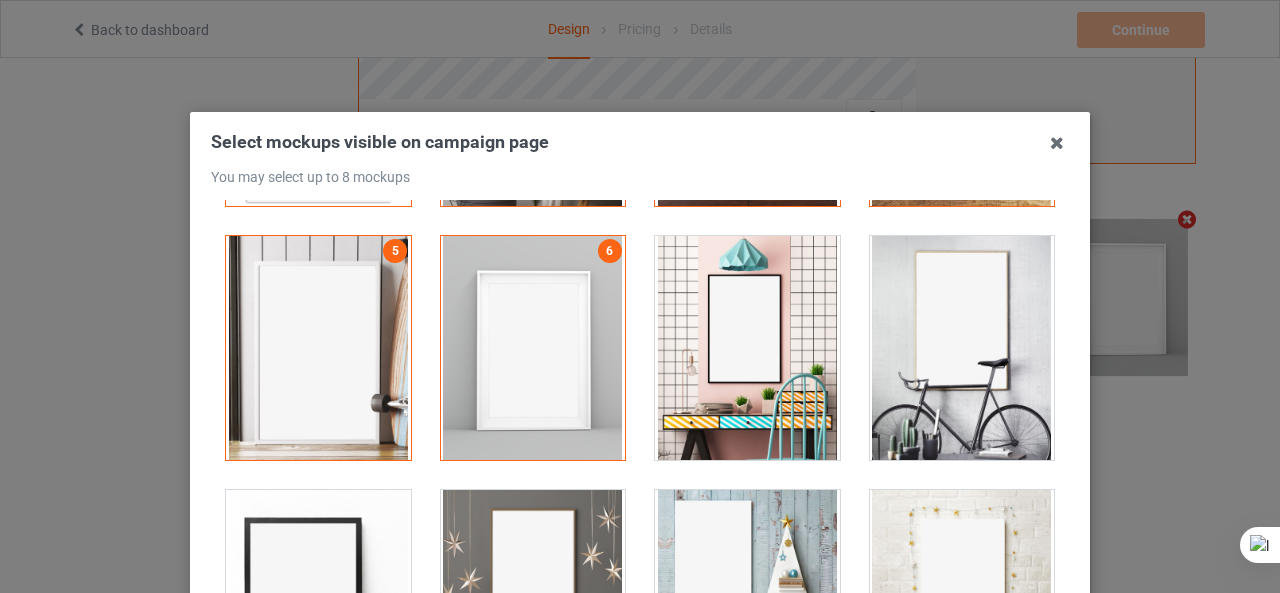 click at bounding box center [747, 348] 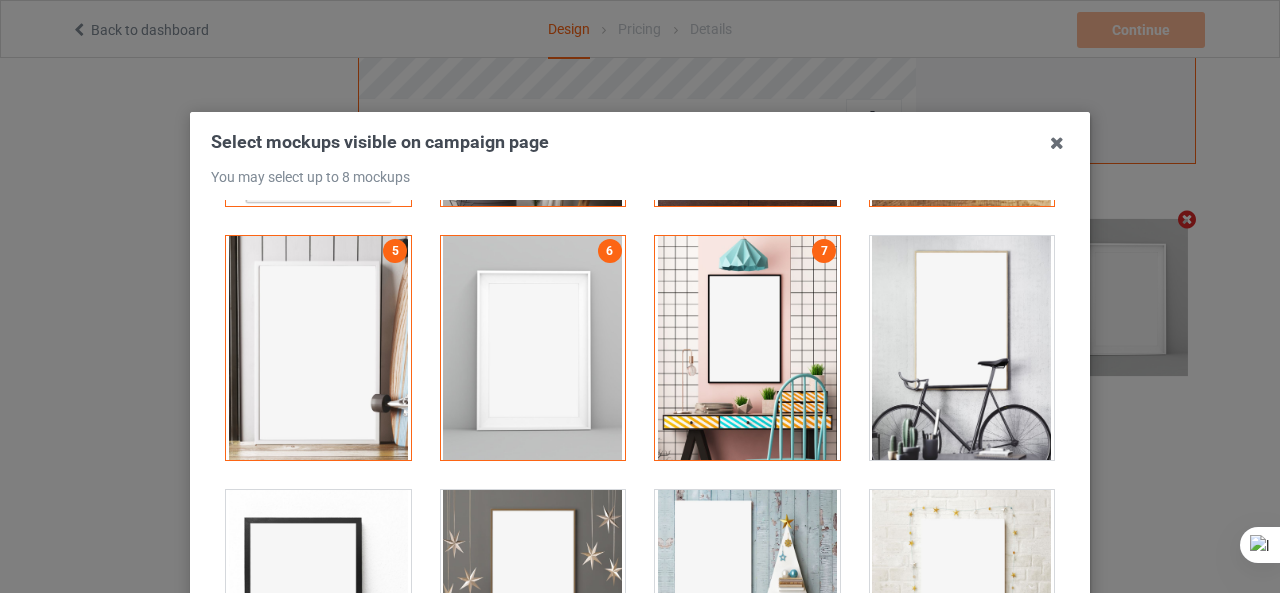 click at bounding box center (962, 348) 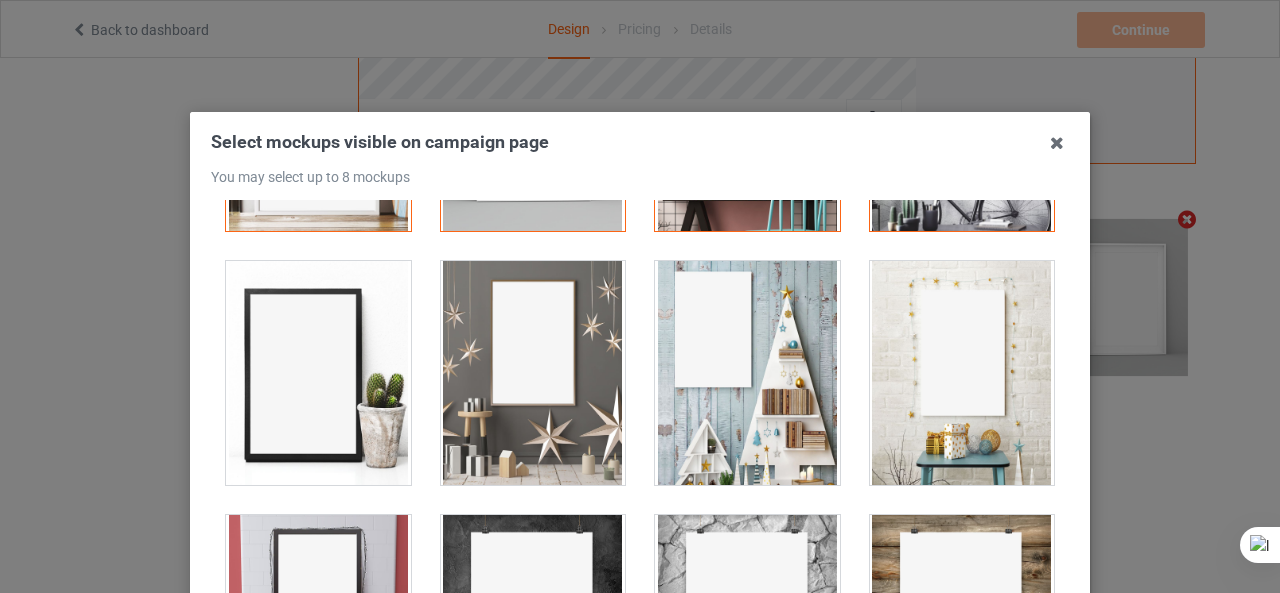 scroll, scrollTop: 466, scrollLeft: 0, axis: vertical 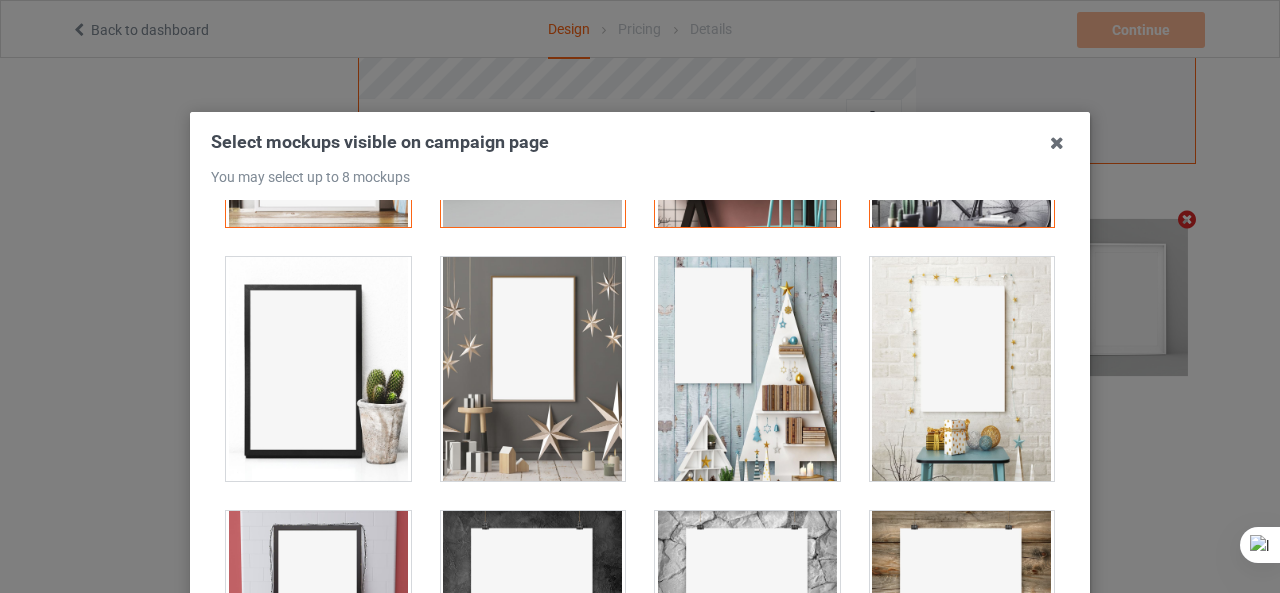 click at bounding box center (318, 369) 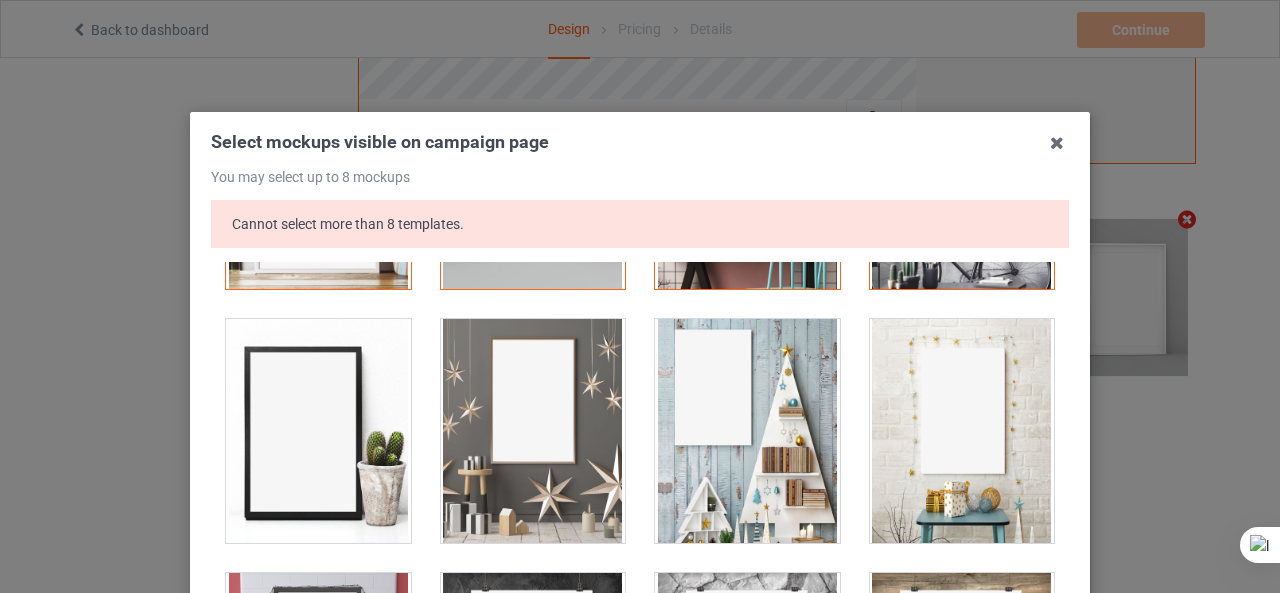 click at bounding box center (533, 431) 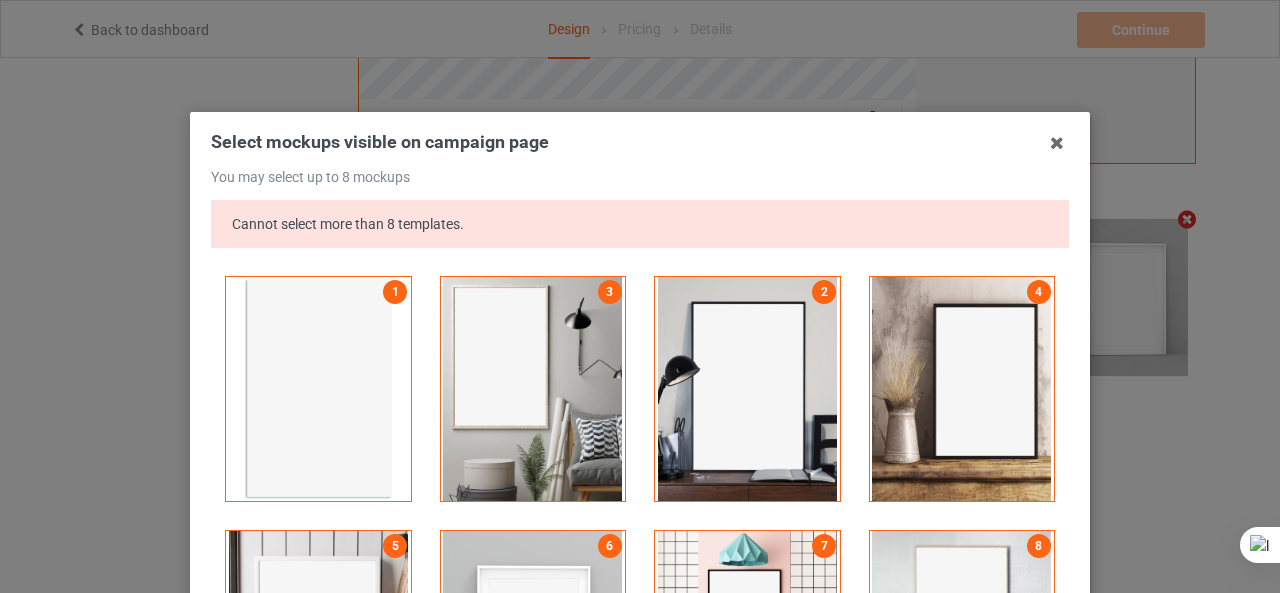 click at bounding box center (533, 389) 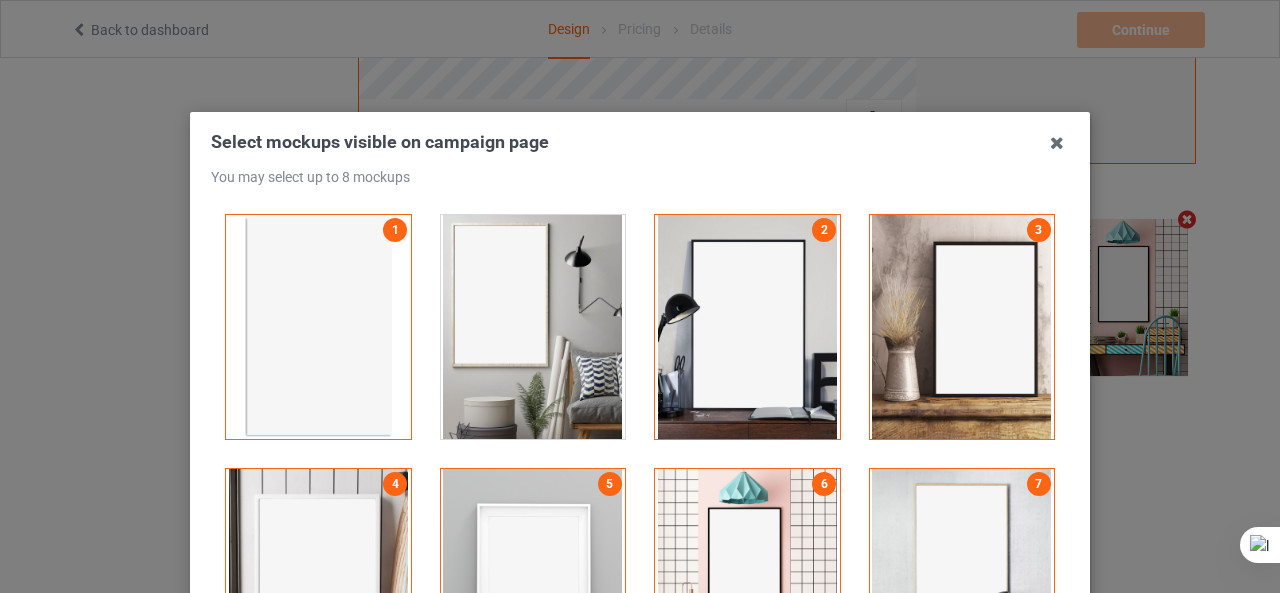 click at bounding box center [747, 327] 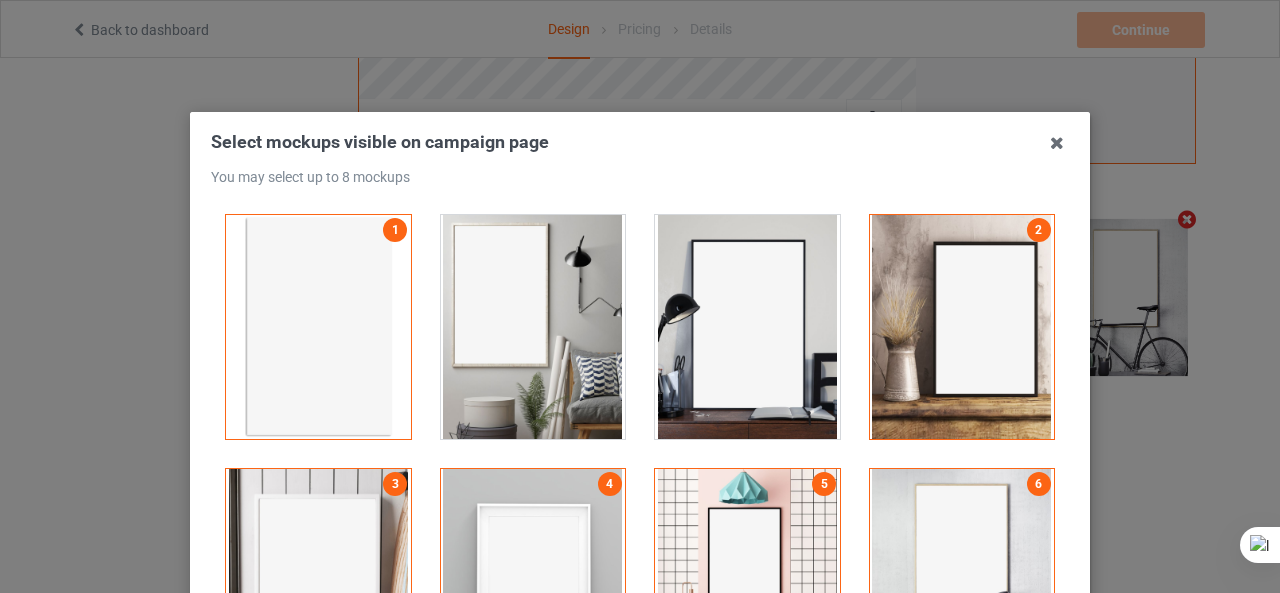 click at bounding box center (747, 327) 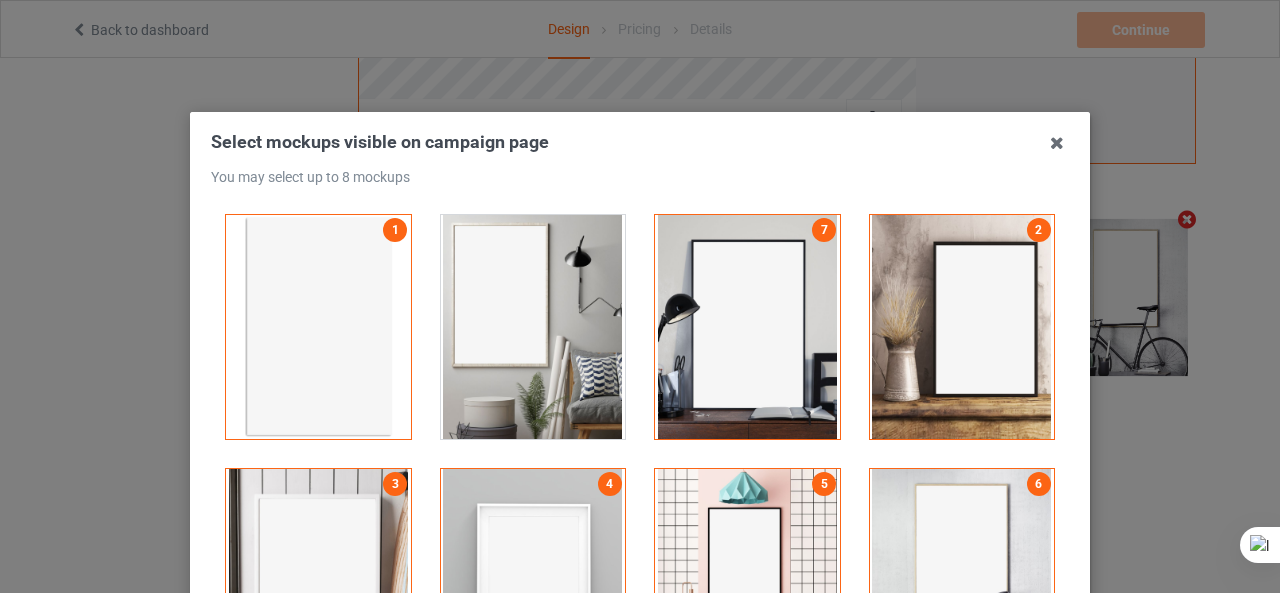 click at bounding box center (962, 327) 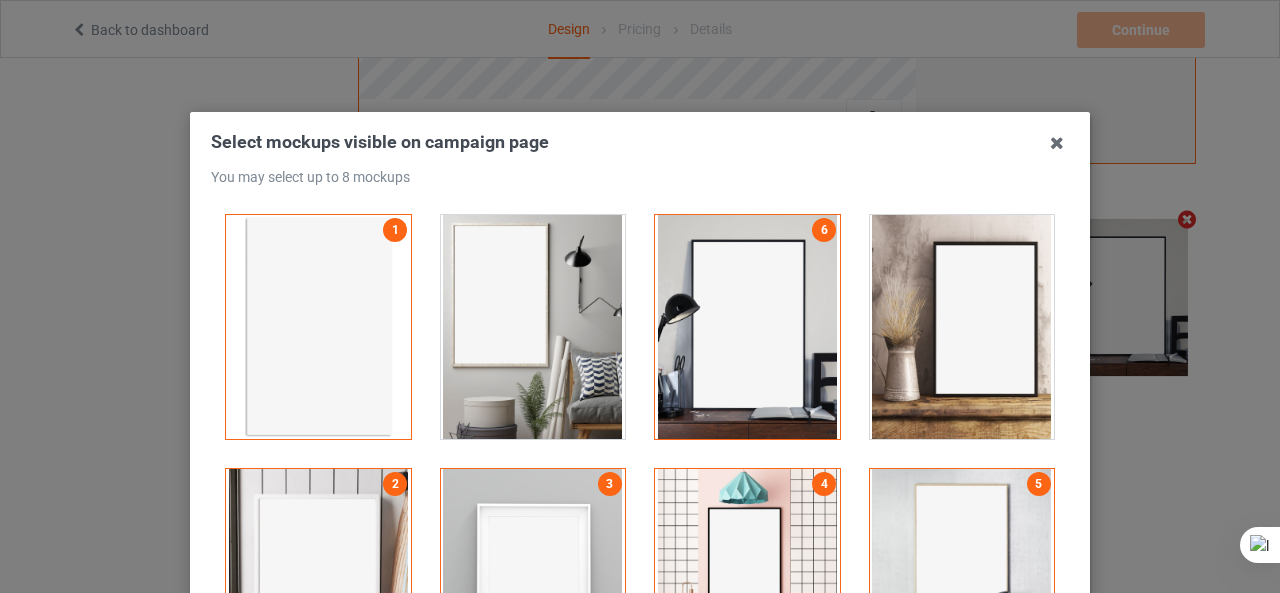 click at bounding box center (533, 581) 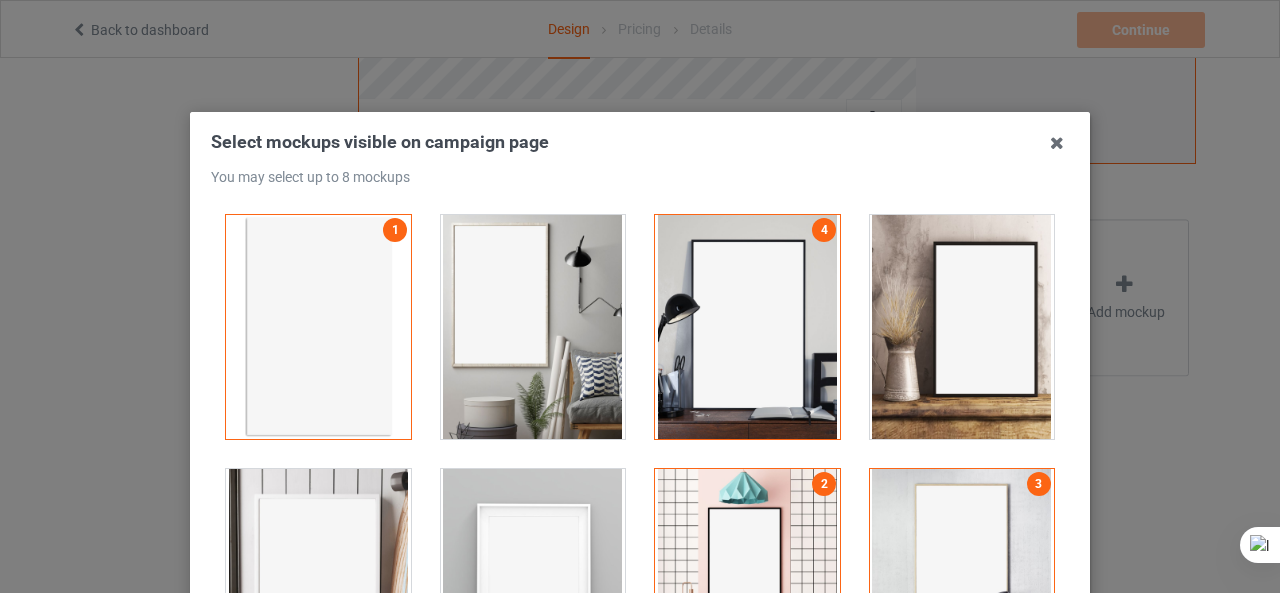 click at bounding box center (747, 581) 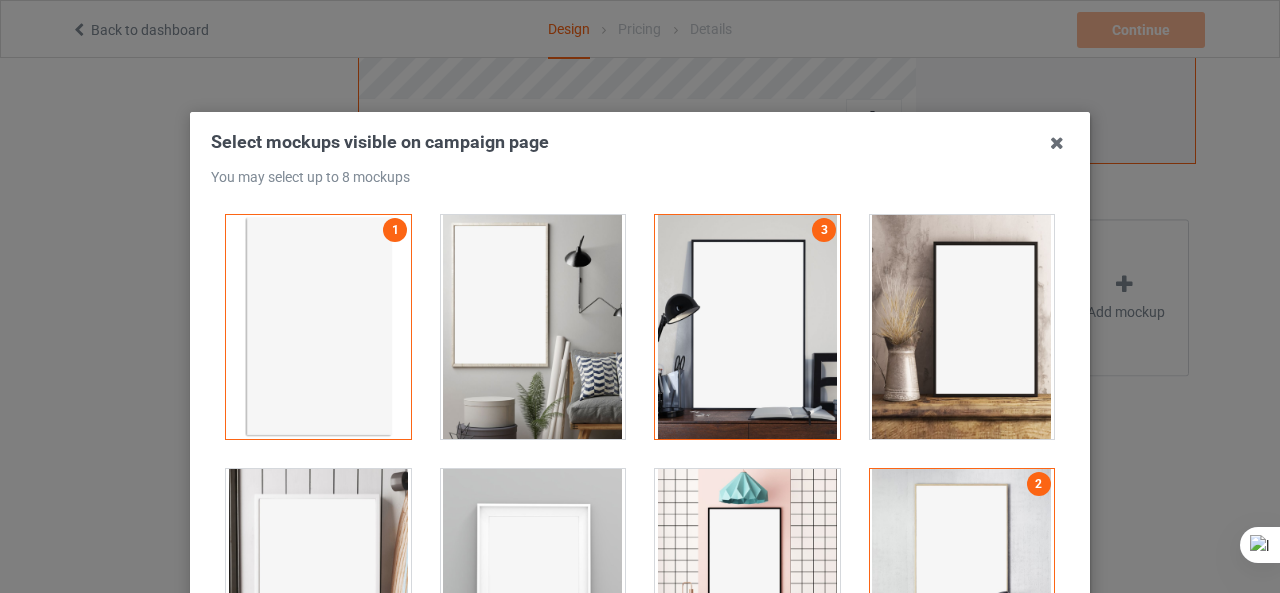 click at bounding box center [962, 581] 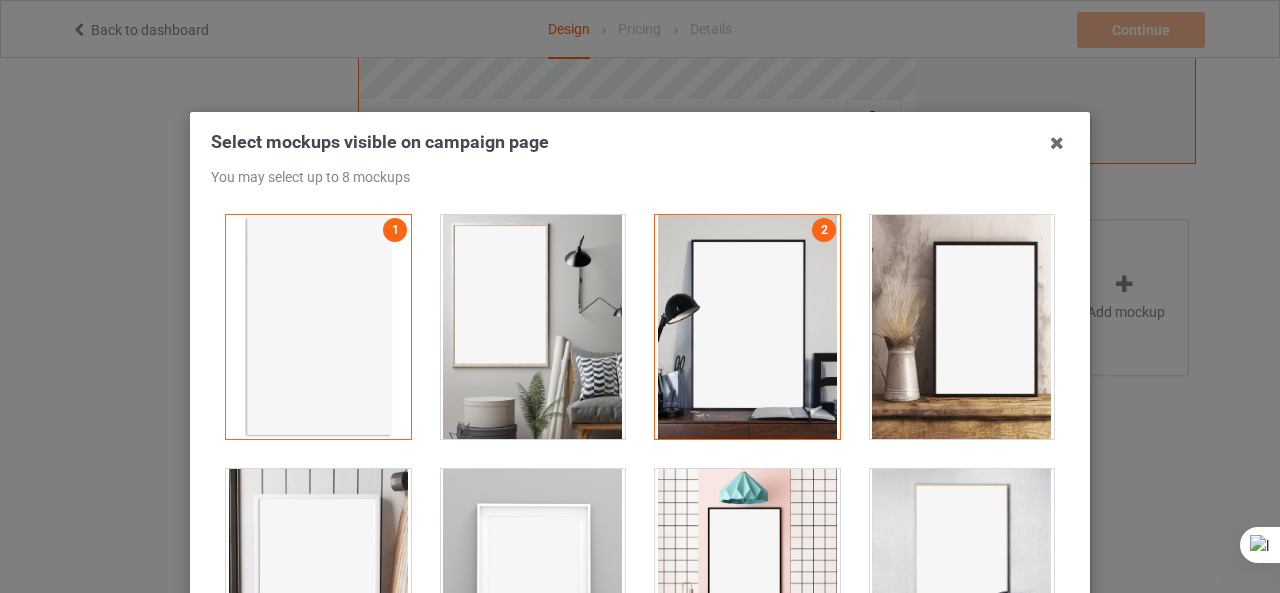click at bounding box center (318, 327) 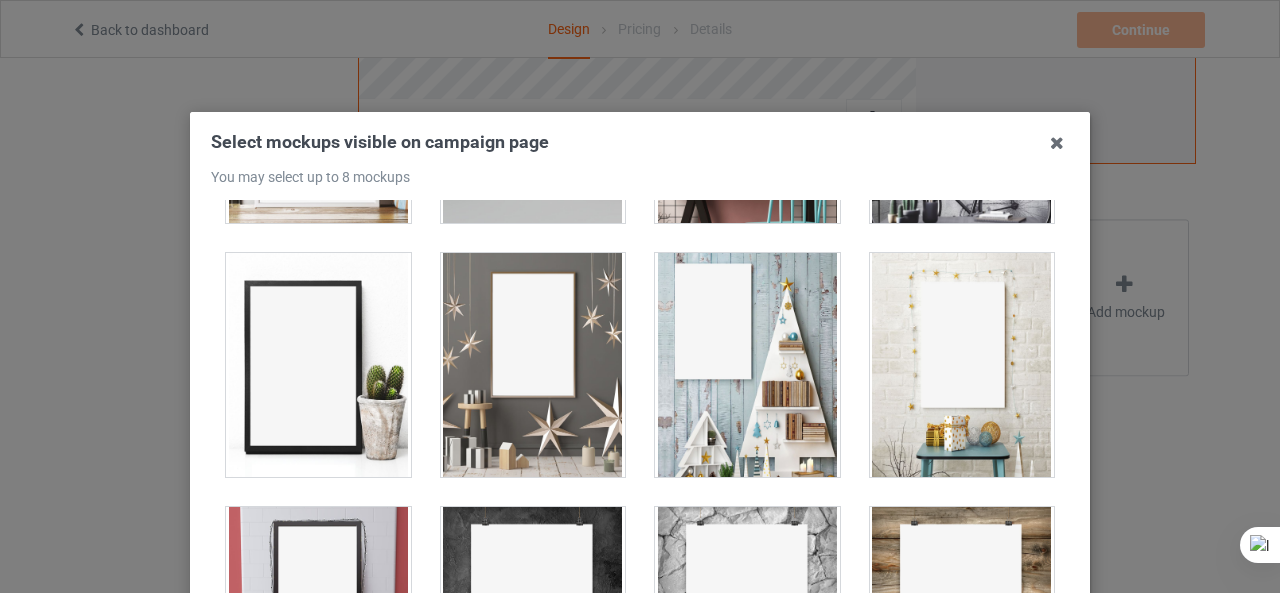 scroll, scrollTop: 466, scrollLeft: 0, axis: vertical 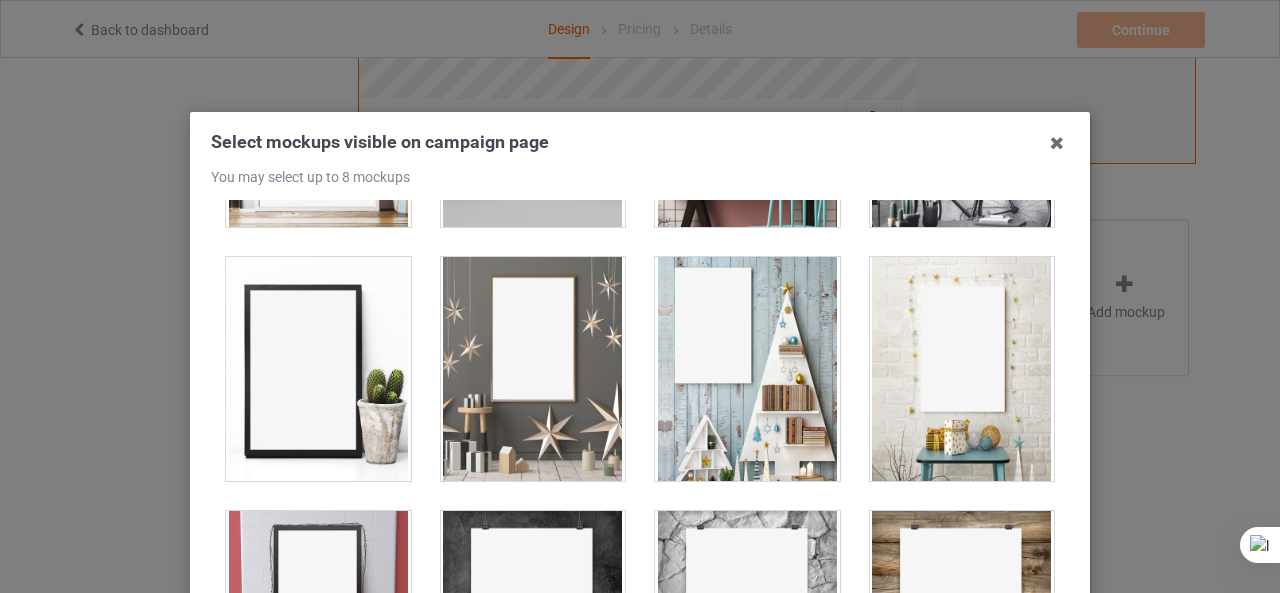 click at bounding box center [533, 623] 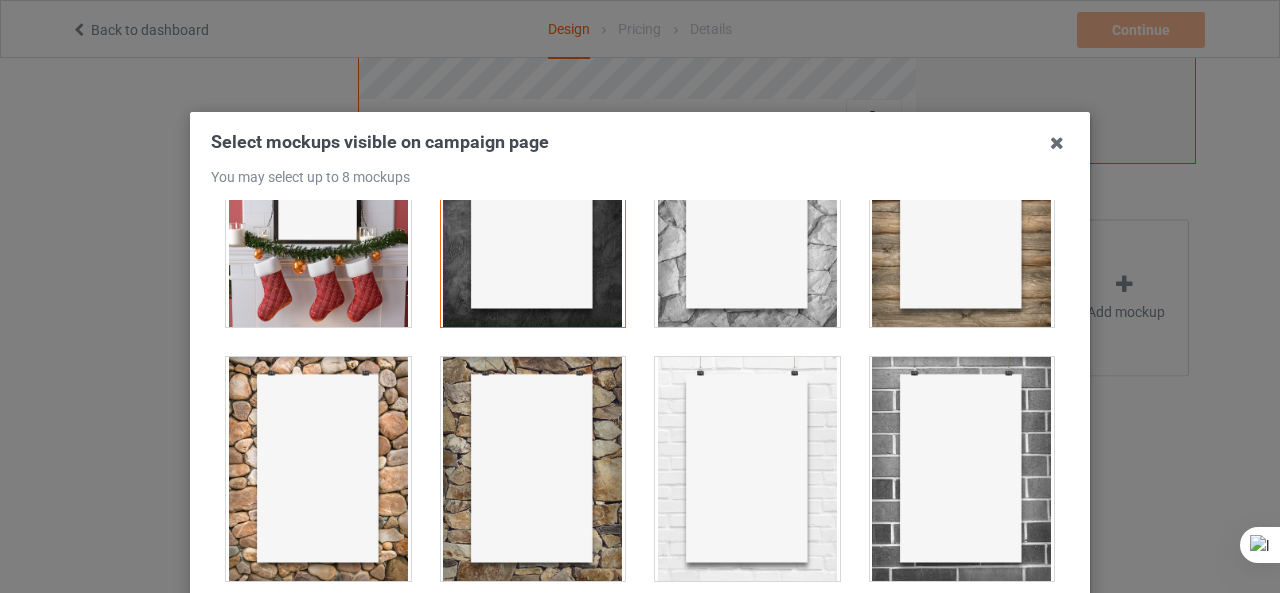 scroll, scrollTop: 1400, scrollLeft: 0, axis: vertical 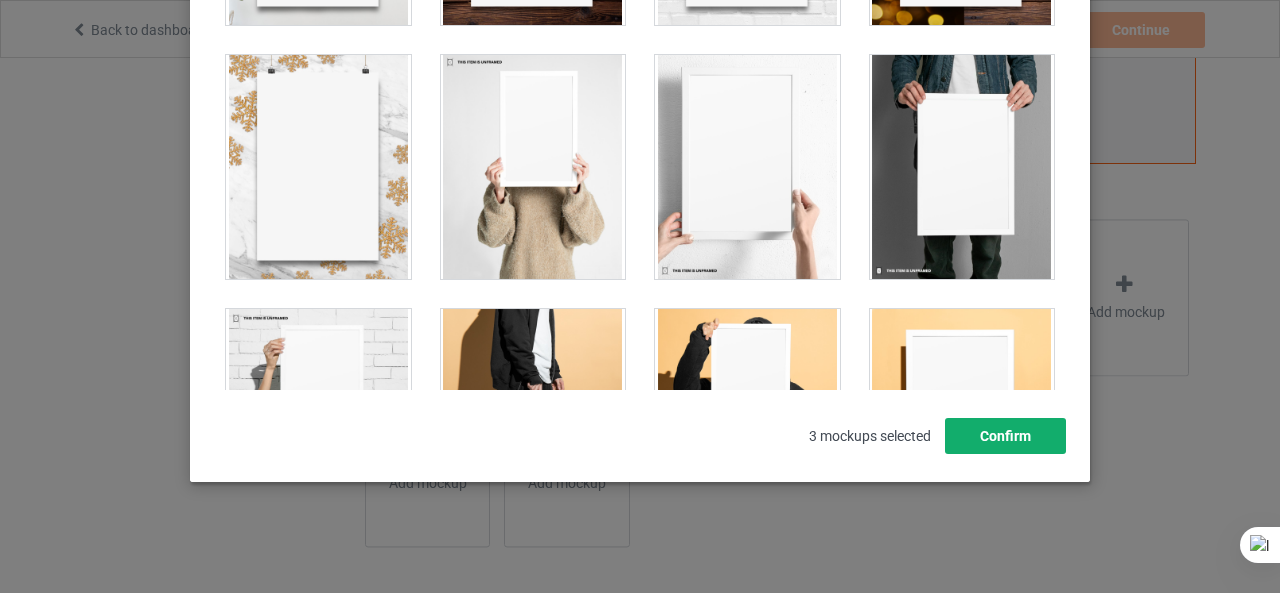 click on "Confirm" at bounding box center [1005, 436] 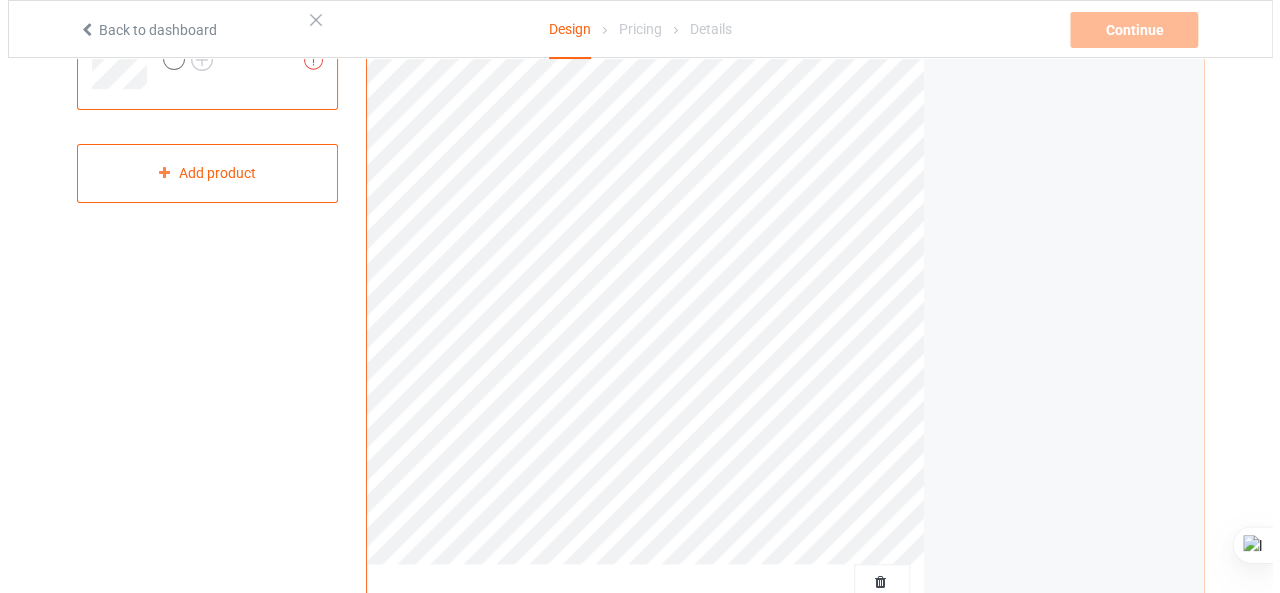 scroll, scrollTop: 700, scrollLeft: 0, axis: vertical 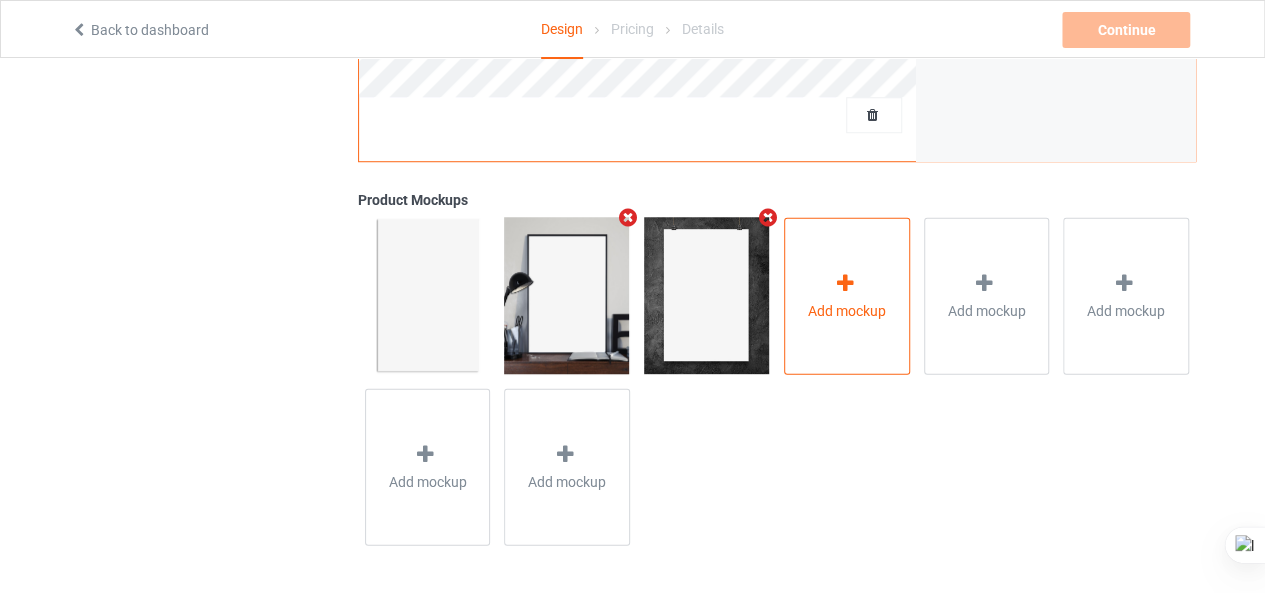 click on "Add mockup" at bounding box center [847, 310] 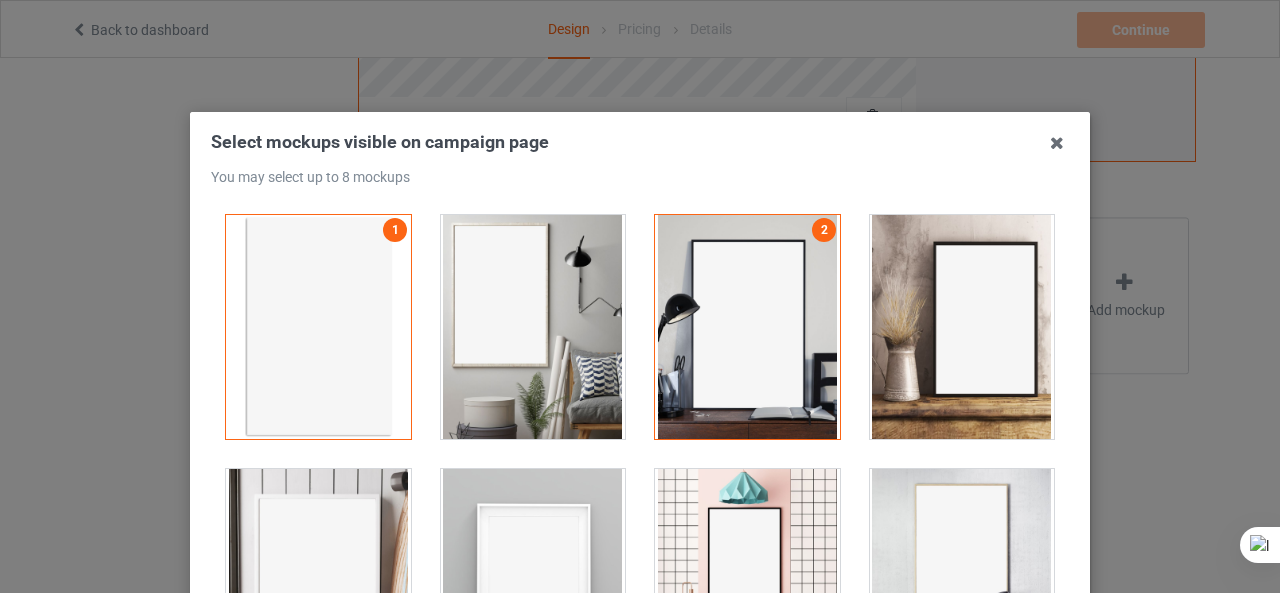click at bounding box center (533, 327) 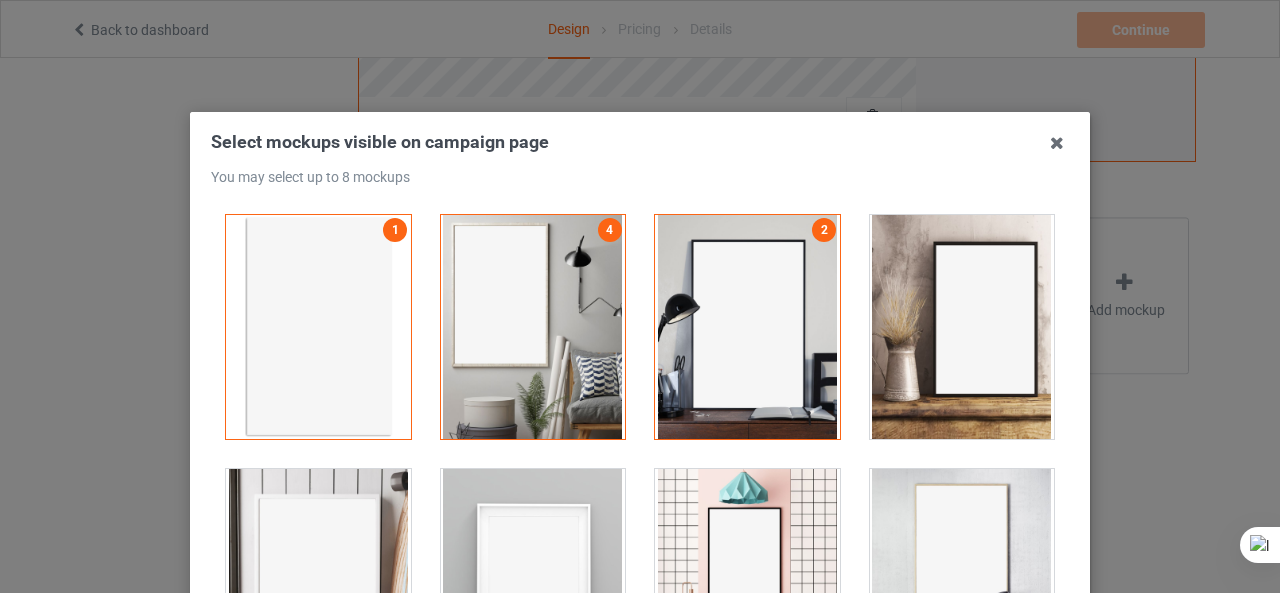 click at bounding box center [962, 327] 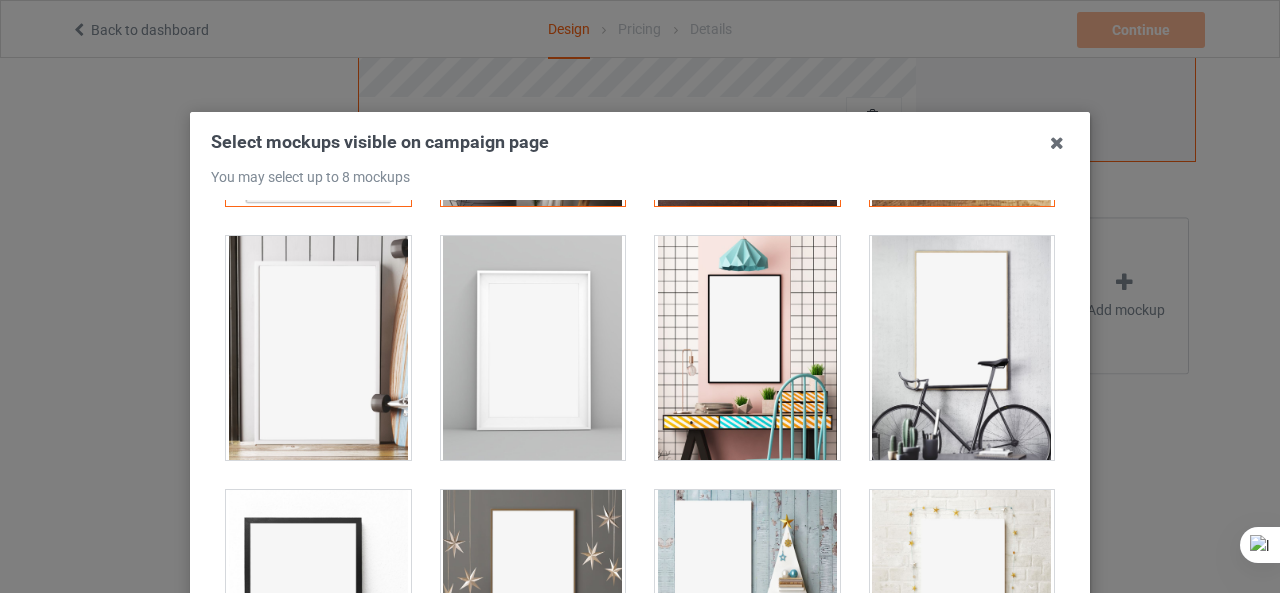 scroll, scrollTop: 466, scrollLeft: 0, axis: vertical 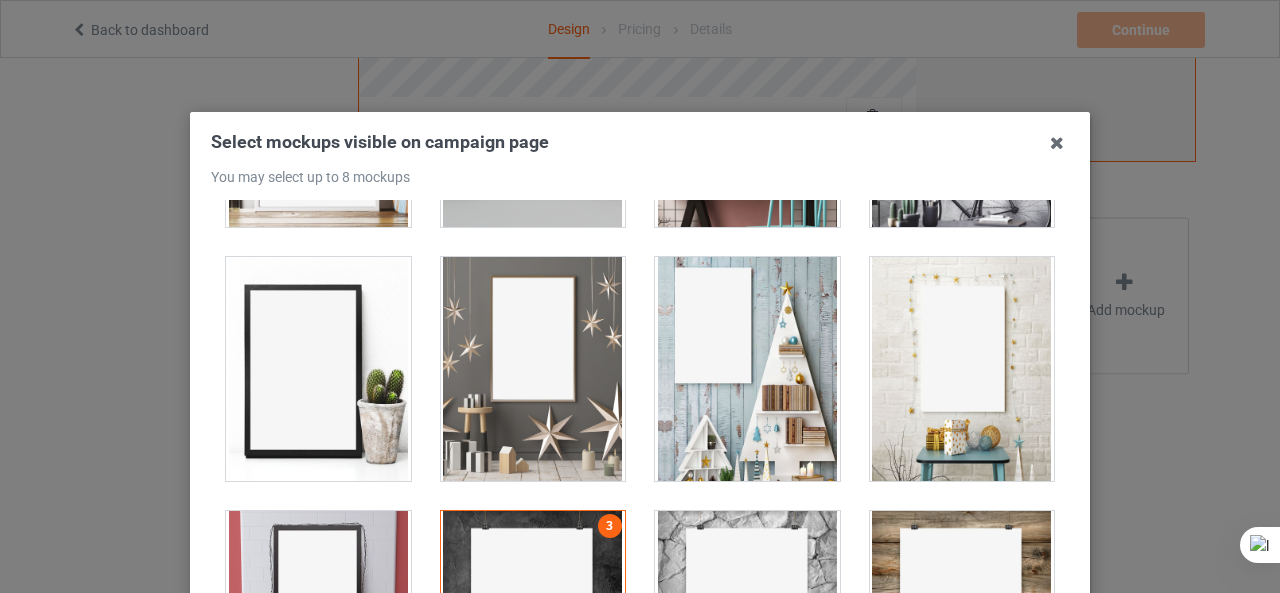 click at bounding box center (318, 369) 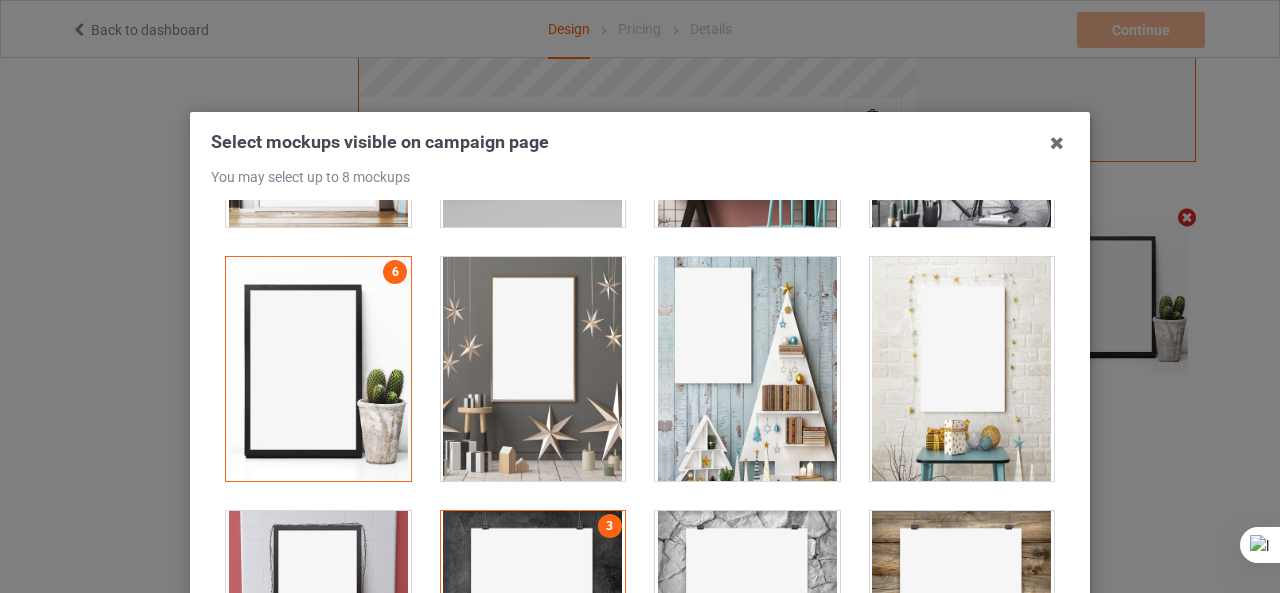 scroll, scrollTop: 698, scrollLeft: 0, axis: vertical 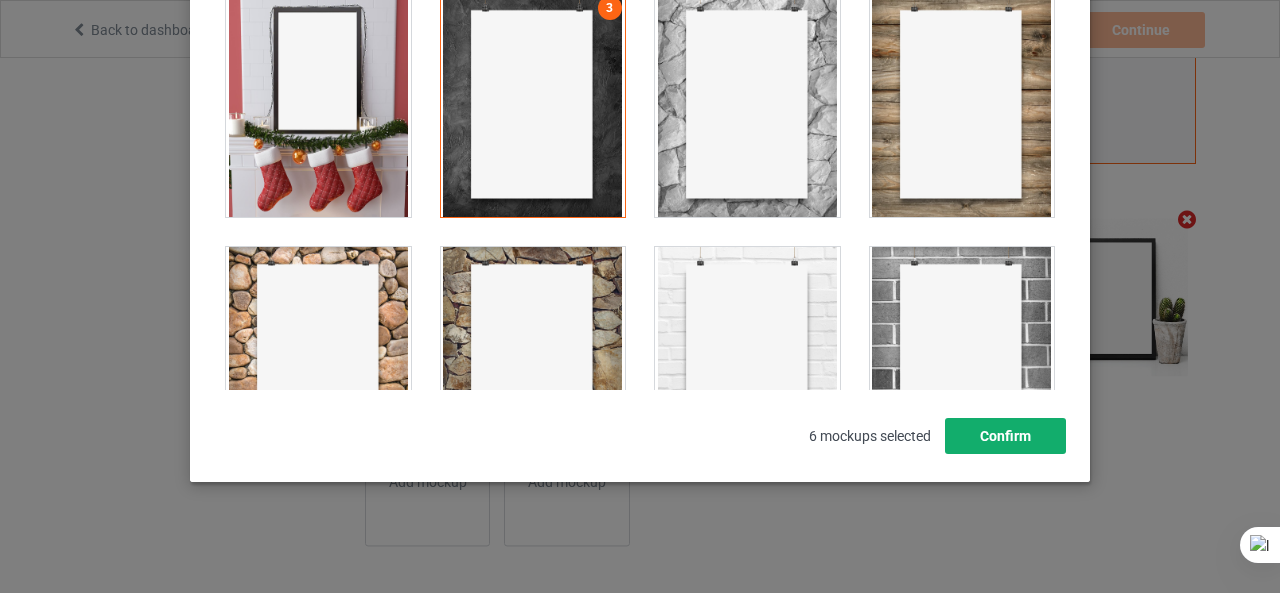 click on "Confirm" at bounding box center [1005, 436] 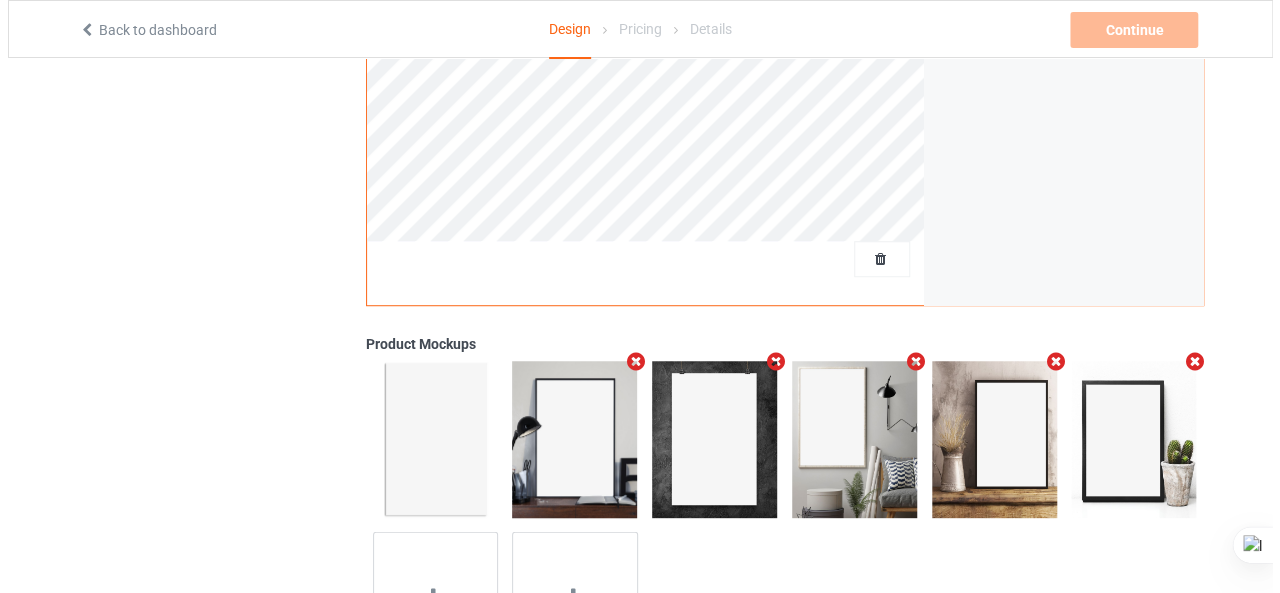 scroll, scrollTop: 698, scrollLeft: 0, axis: vertical 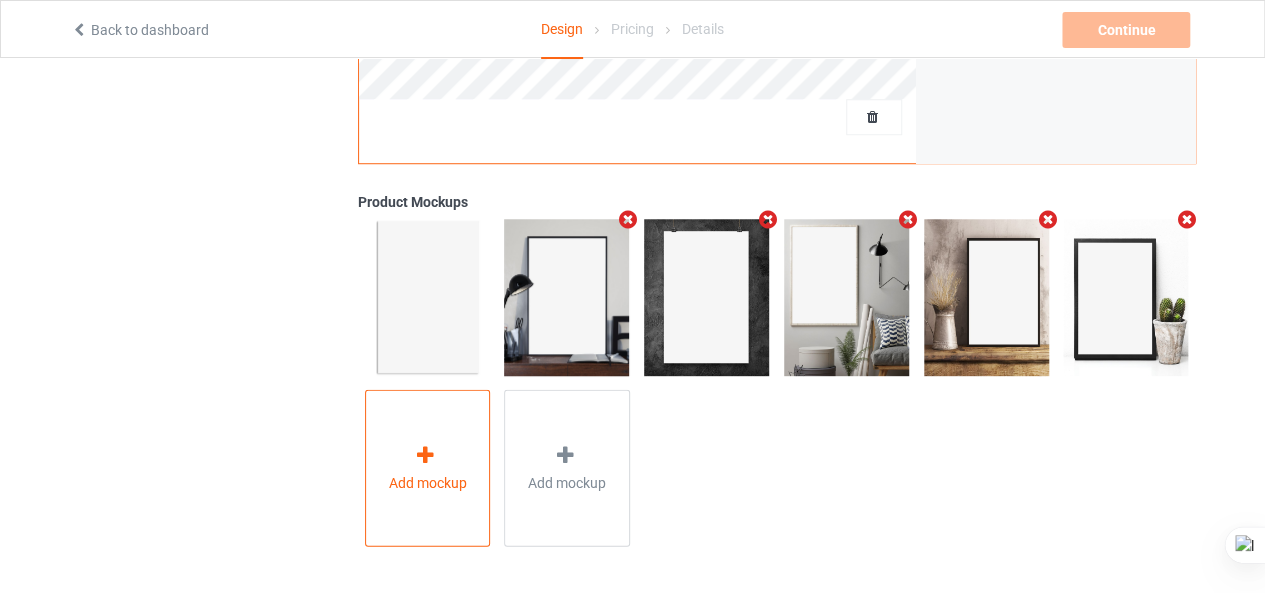 click on "Add mockup" at bounding box center [428, 468] 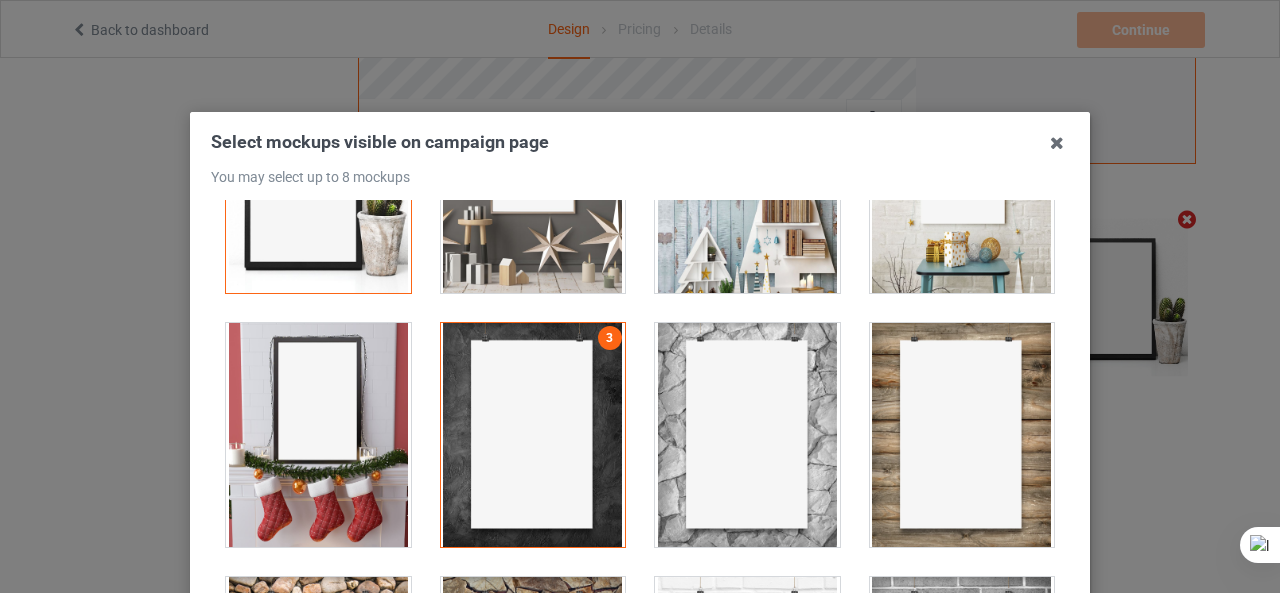 scroll, scrollTop: 1166, scrollLeft: 0, axis: vertical 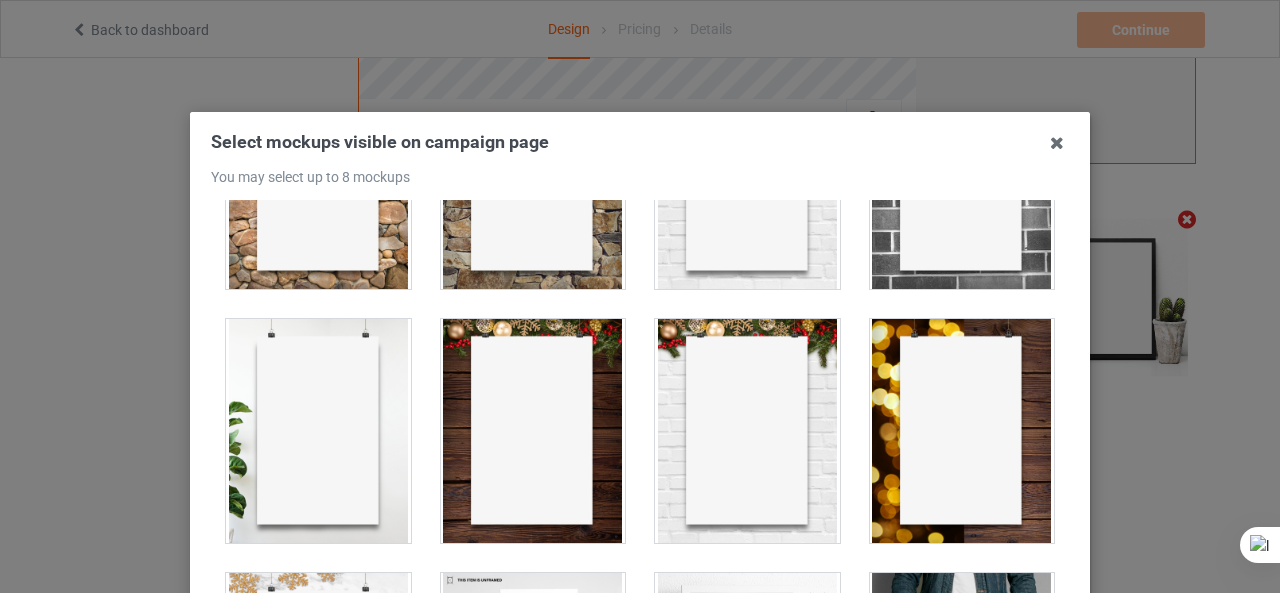 click at bounding box center [533, 431] 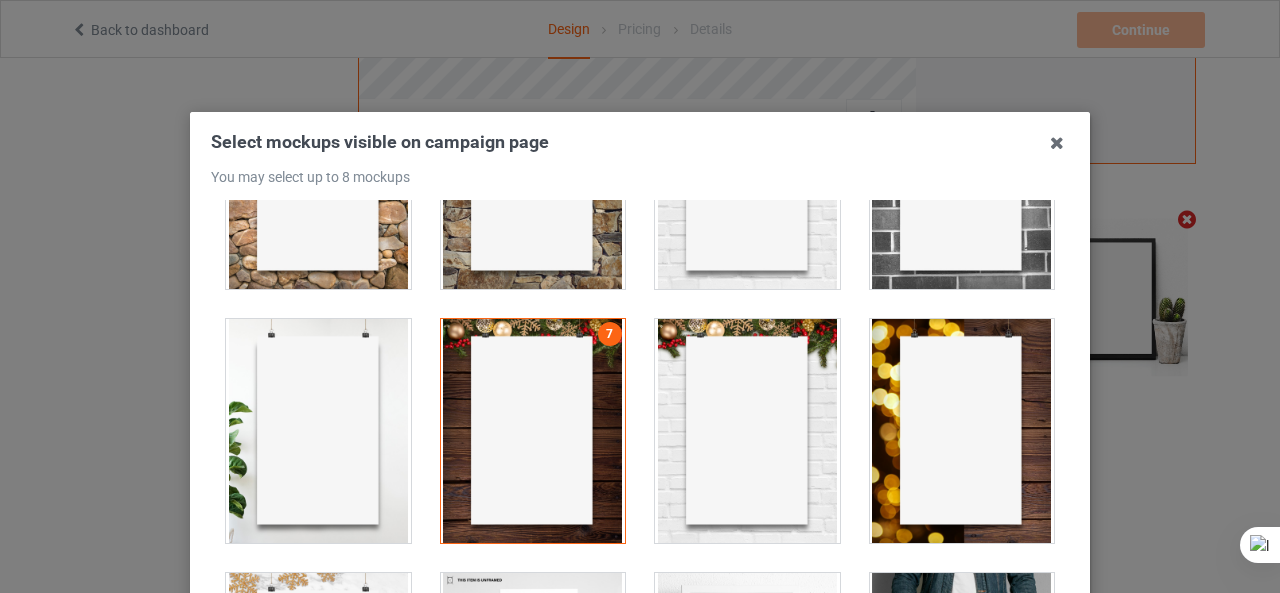 click at bounding box center (533, 431) 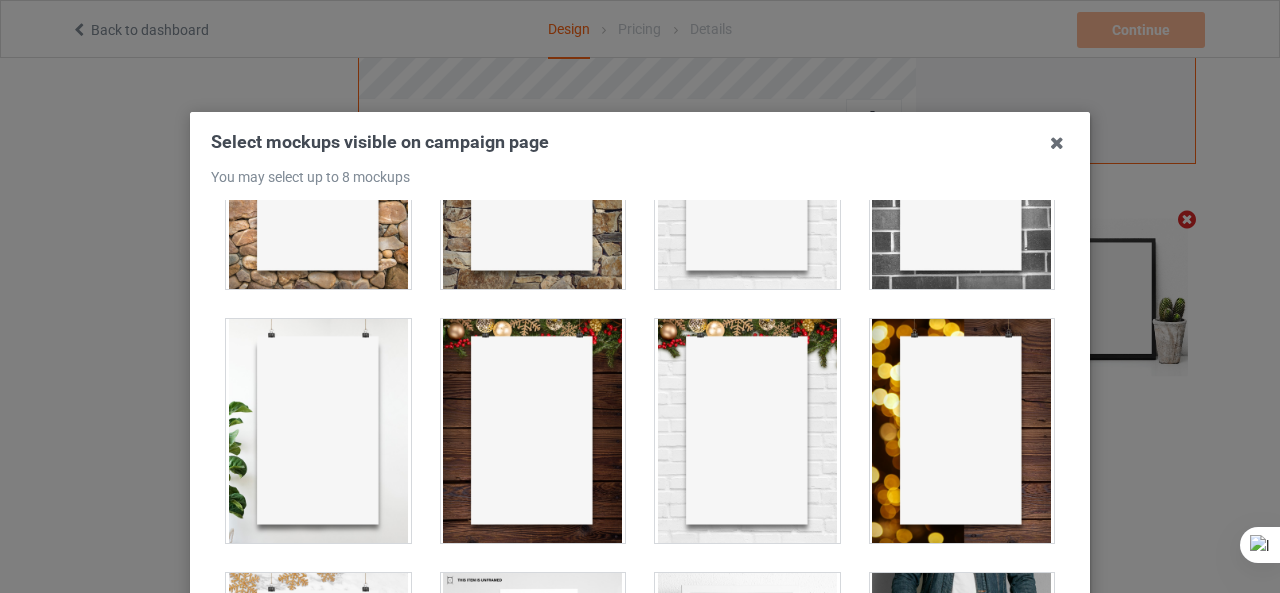 click at bounding box center (318, 431) 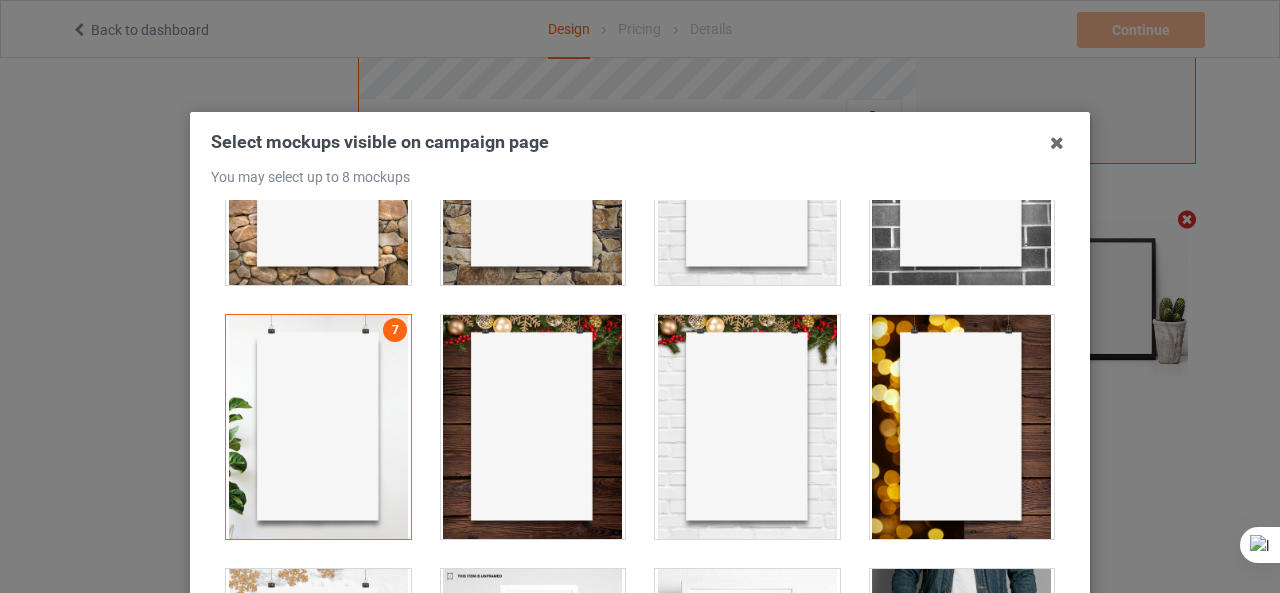 scroll, scrollTop: 1166, scrollLeft: 0, axis: vertical 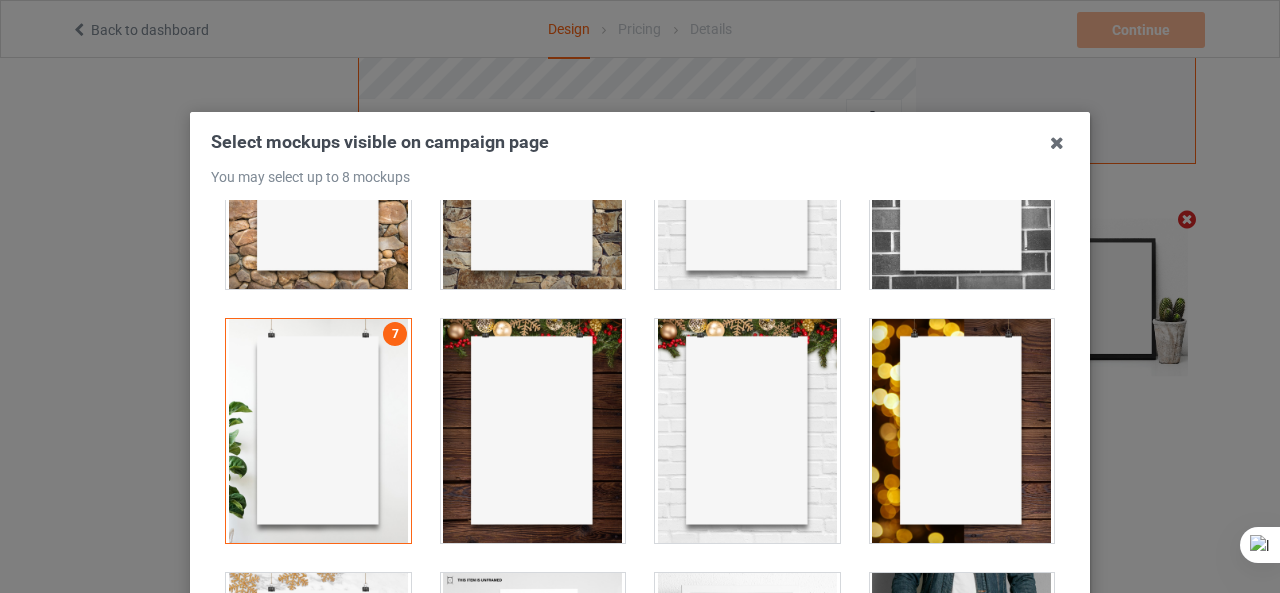 click at bounding box center (962, 177) 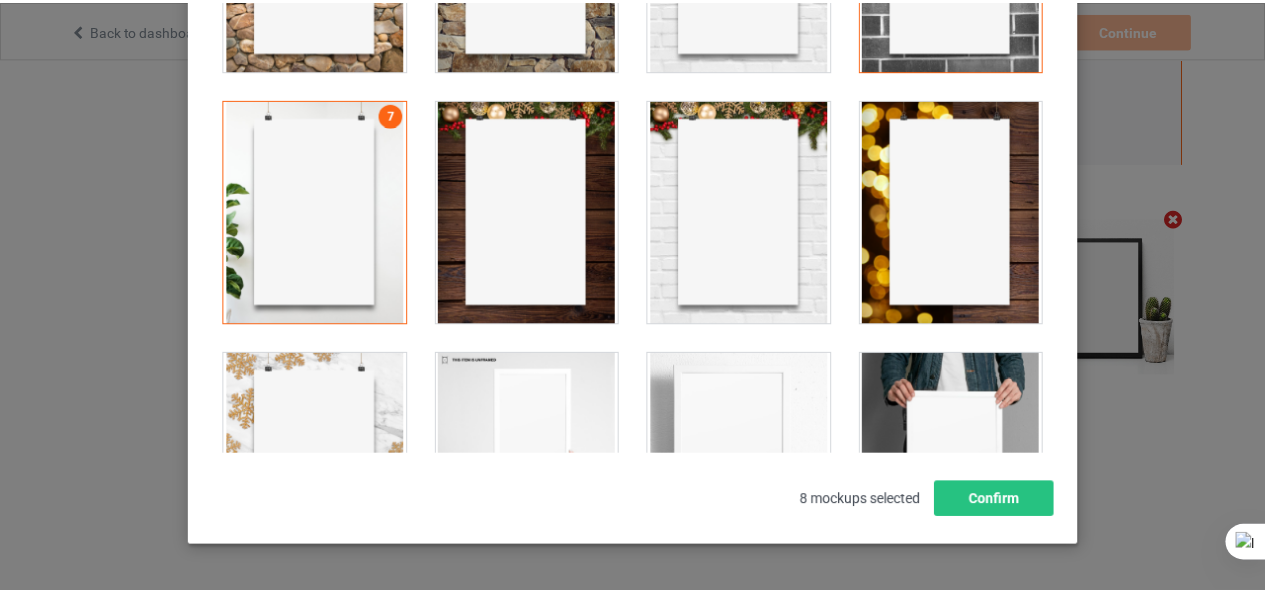 scroll, scrollTop: 284, scrollLeft: 0, axis: vertical 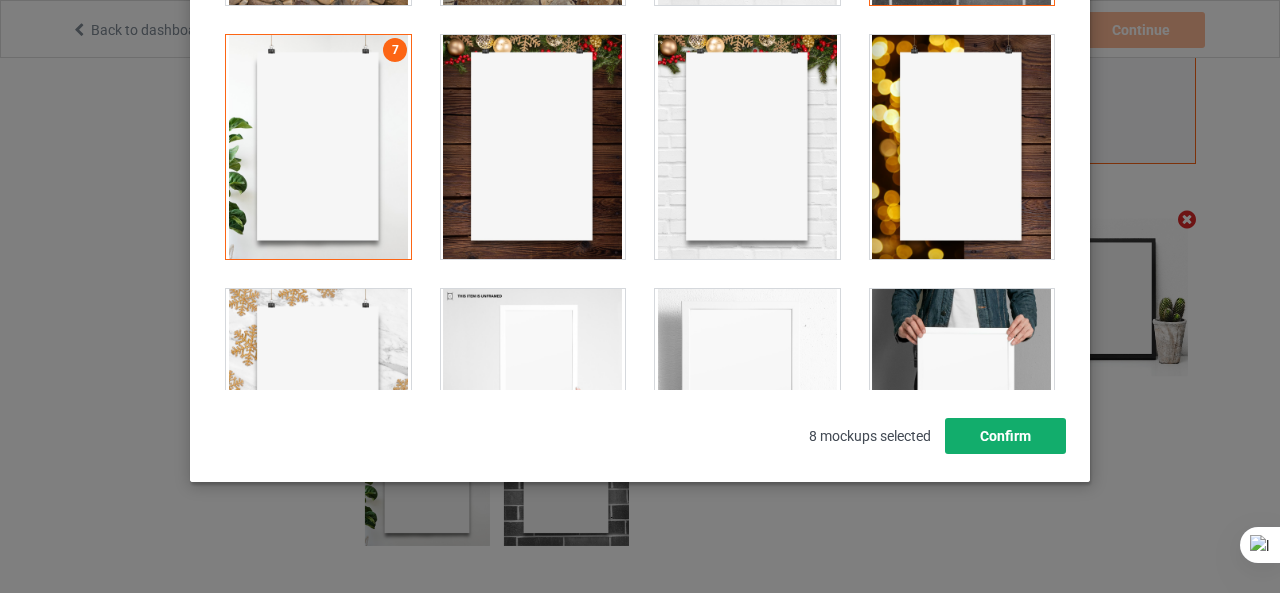 click on "Confirm" at bounding box center [1005, 436] 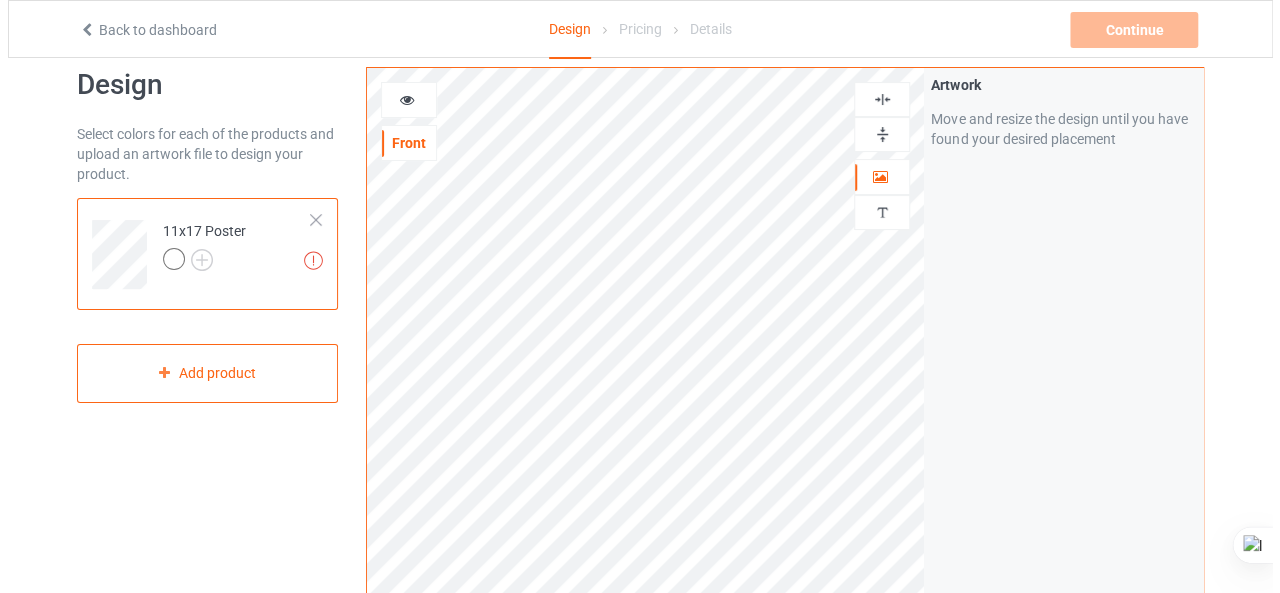scroll, scrollTop: 0, scrollLeft: 0, axis: both 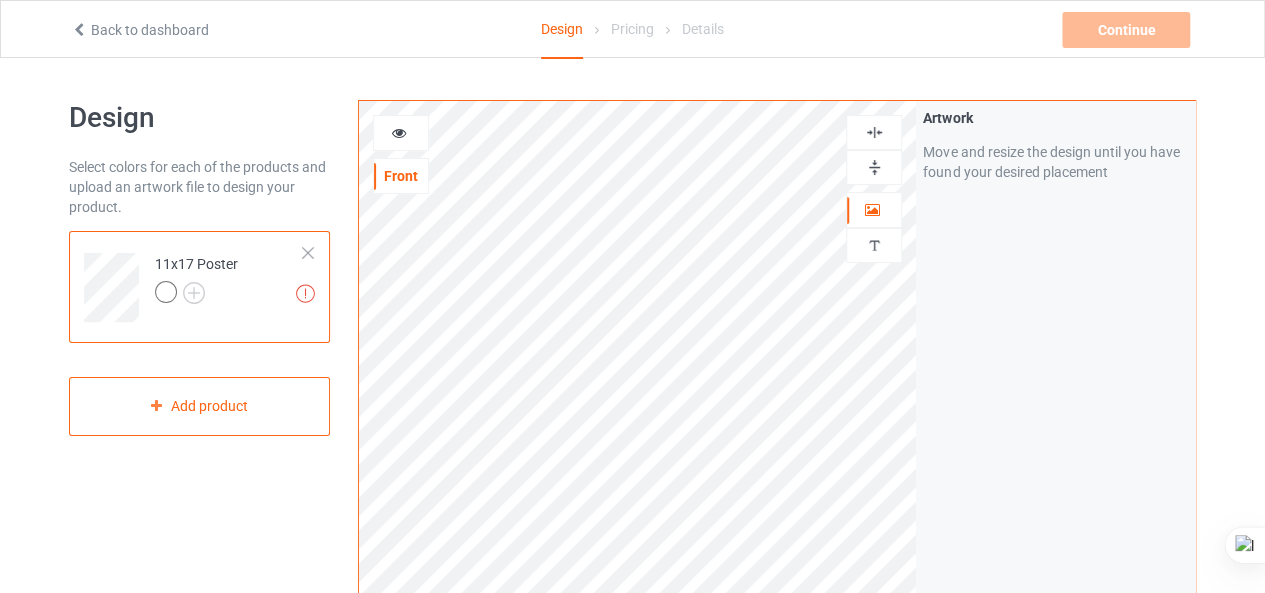 click at bounding box center [308, 253] 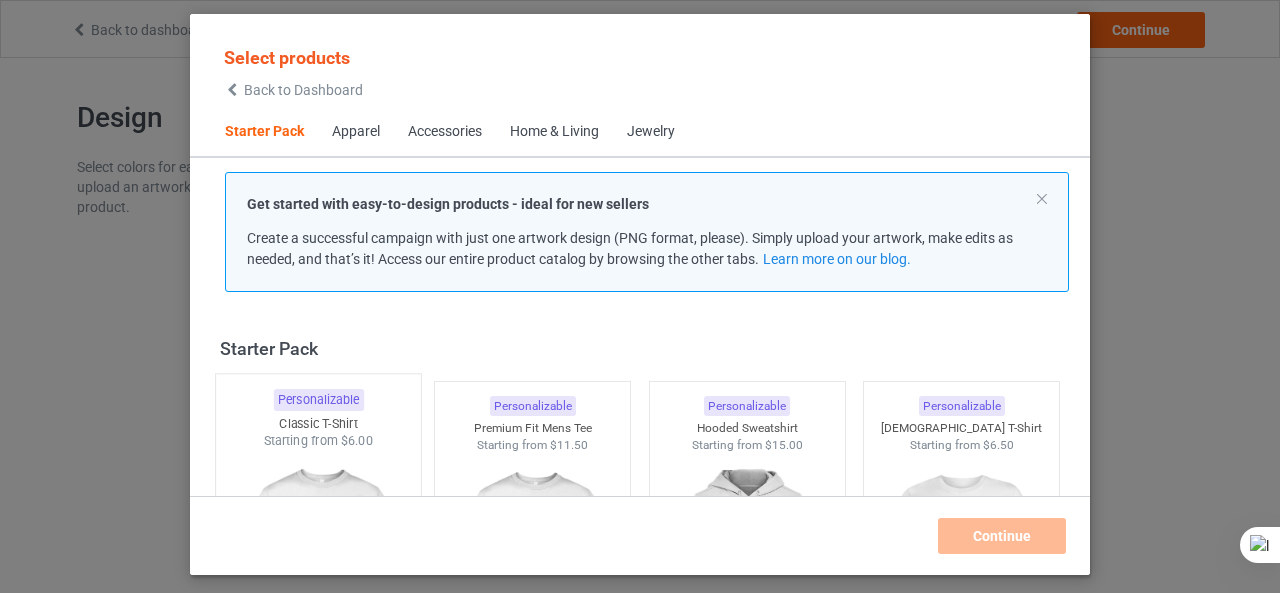 scroll, scrollTop: 25, scrollLeft: 0, axis: vertical 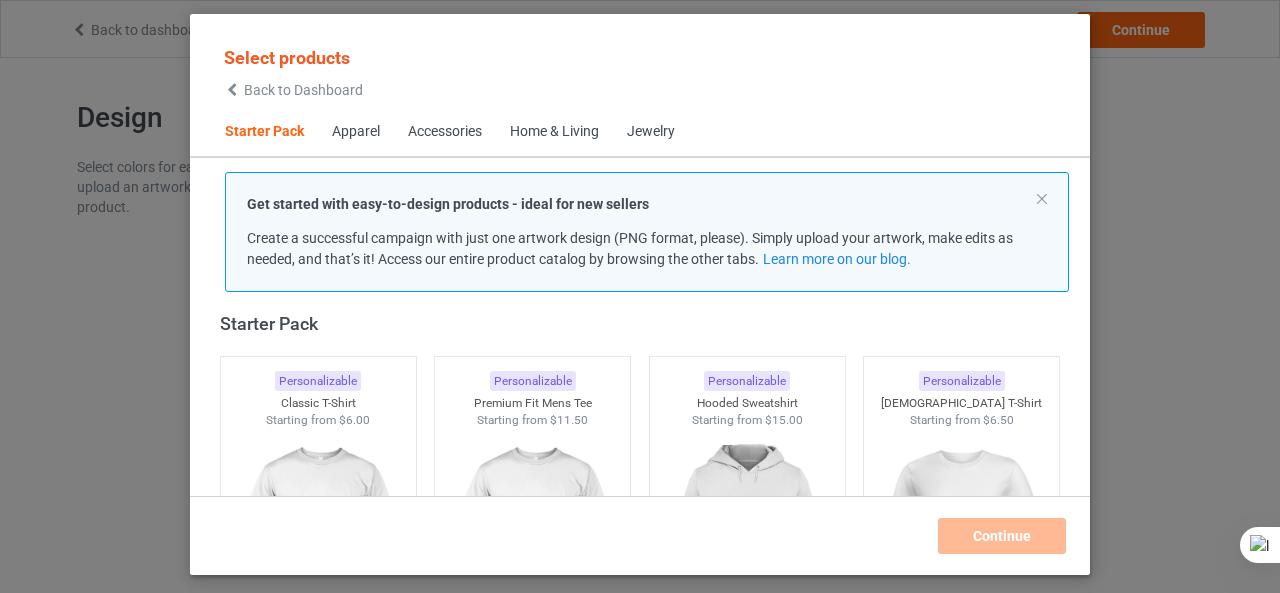 click on "Home & Living" at bounding box center [554, 132] 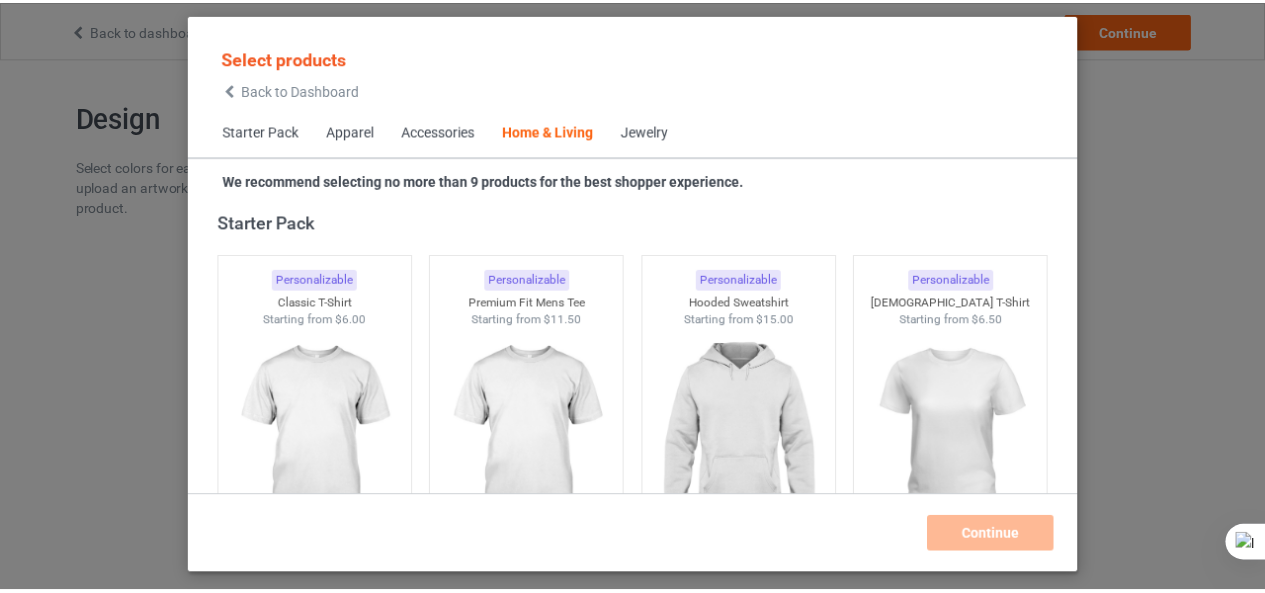 scroll, scrollTop: 9019, scrollLeft: 0, axis: vertical 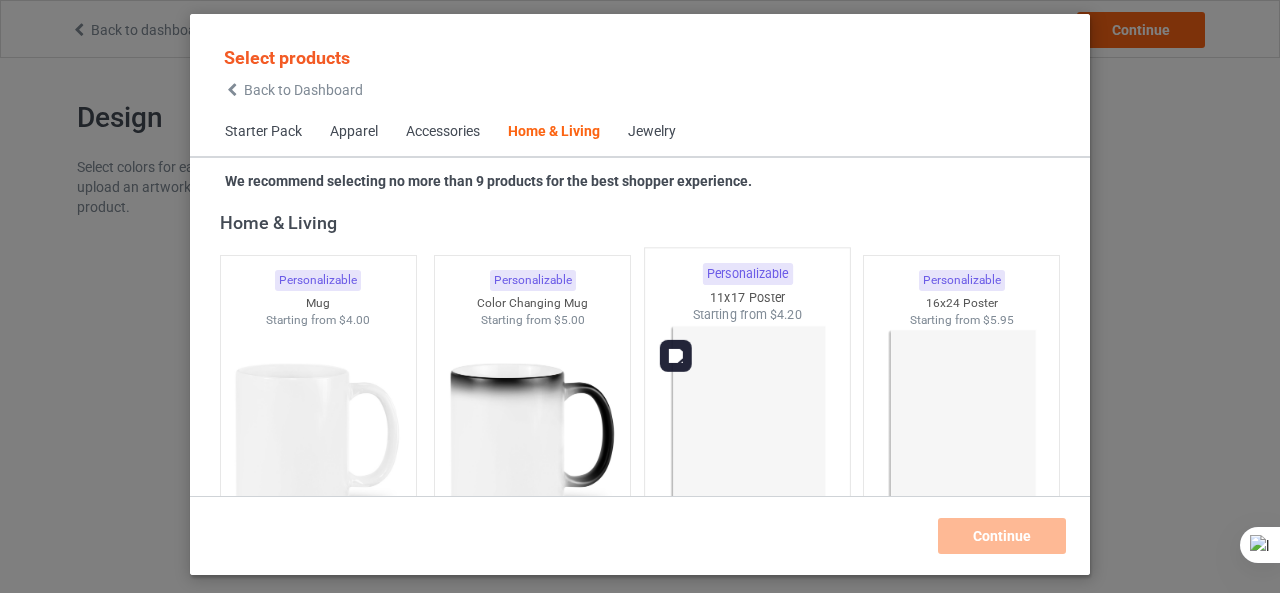 click at bounding box center [747, 441] 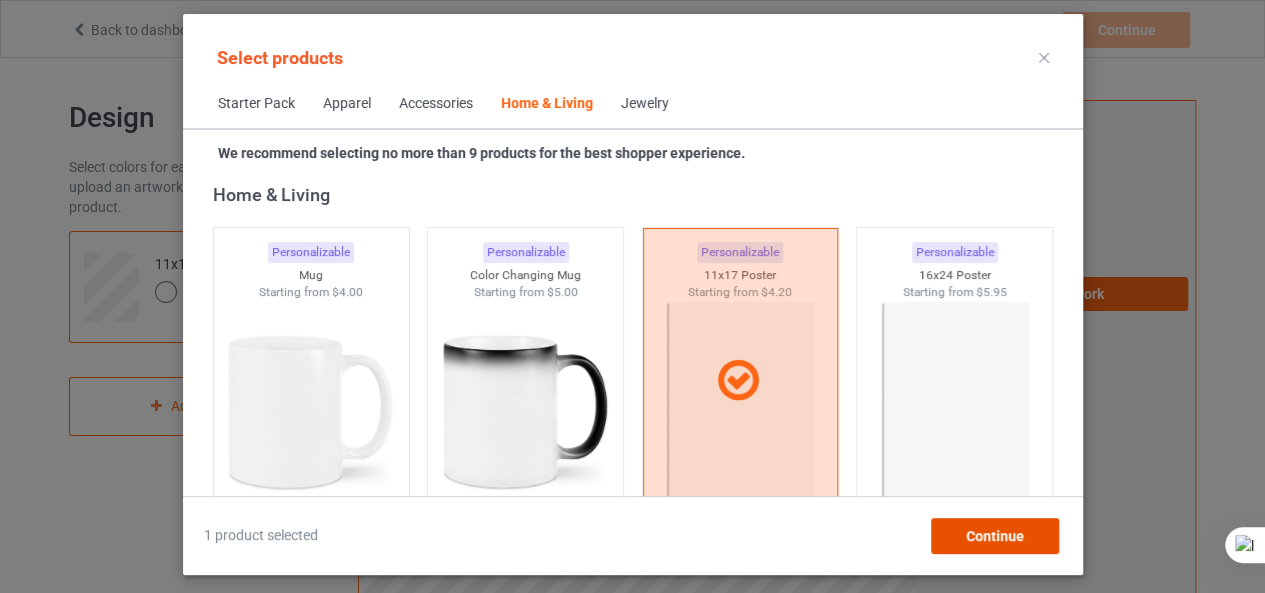 click on "Continue" at bounding box center (994, 536) 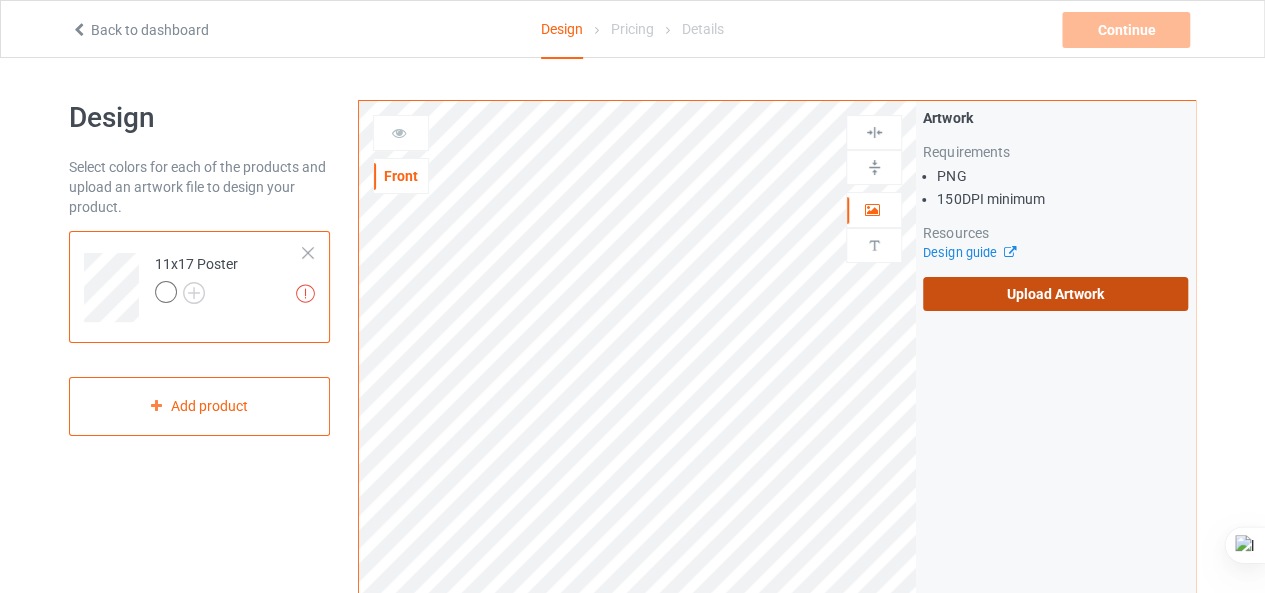 click on "Upload Artwork" at bounding box center [1055, 294] 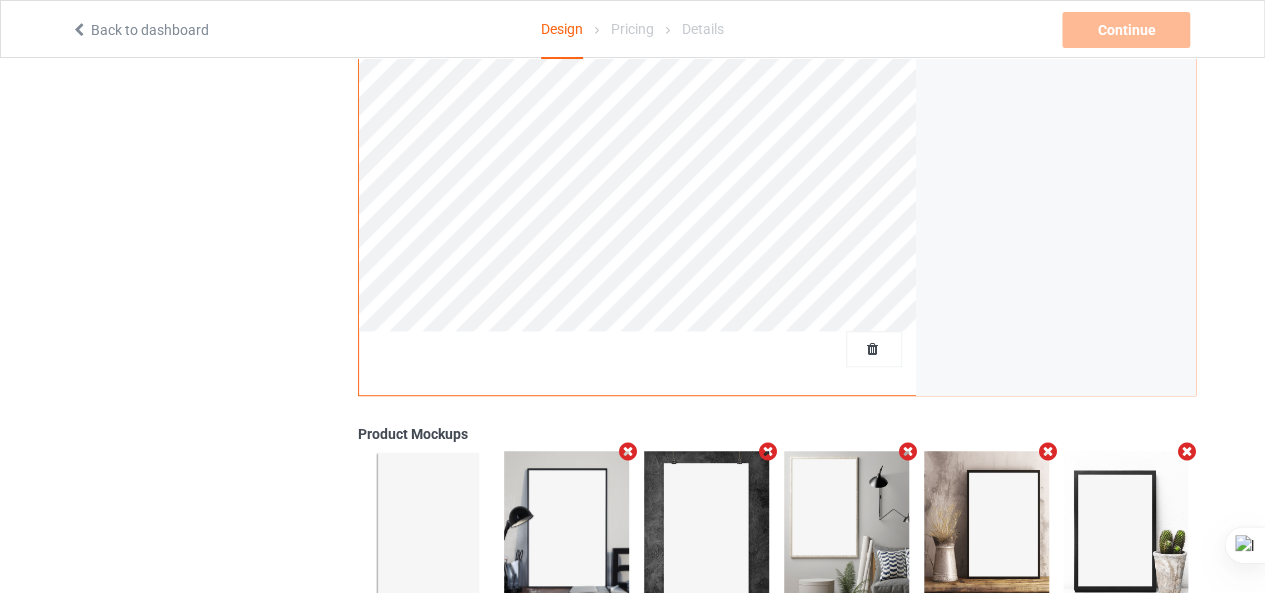 scroll, scrollTop: 0, scrollLeft: 0, axis: both 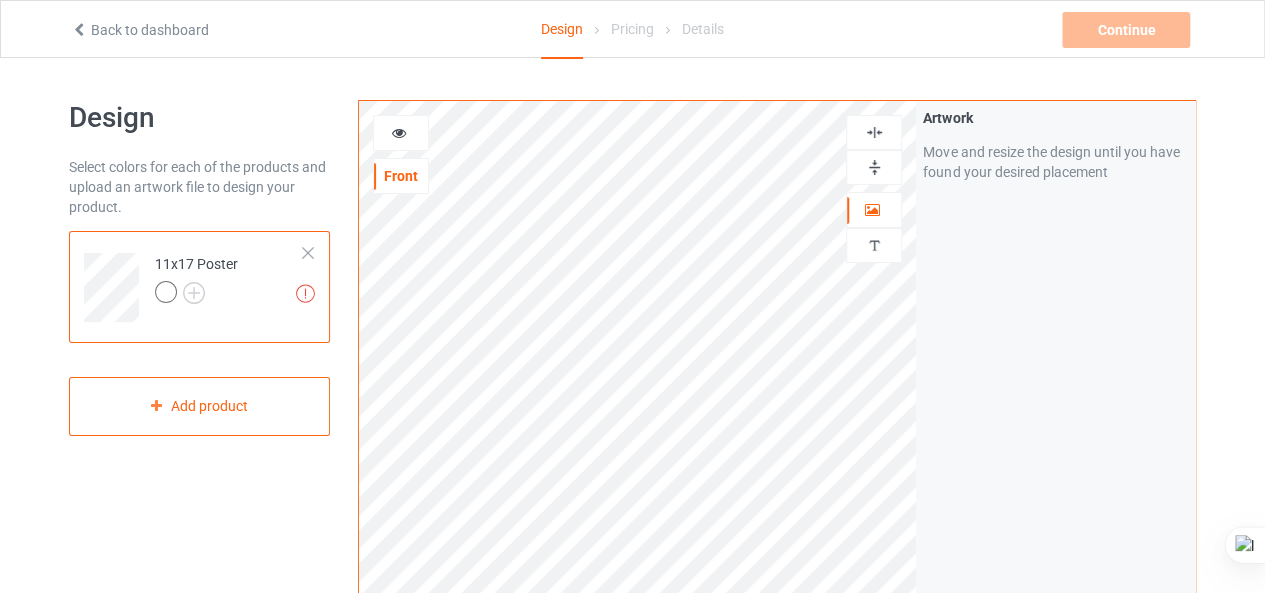 click at bounding box center [874, 167] 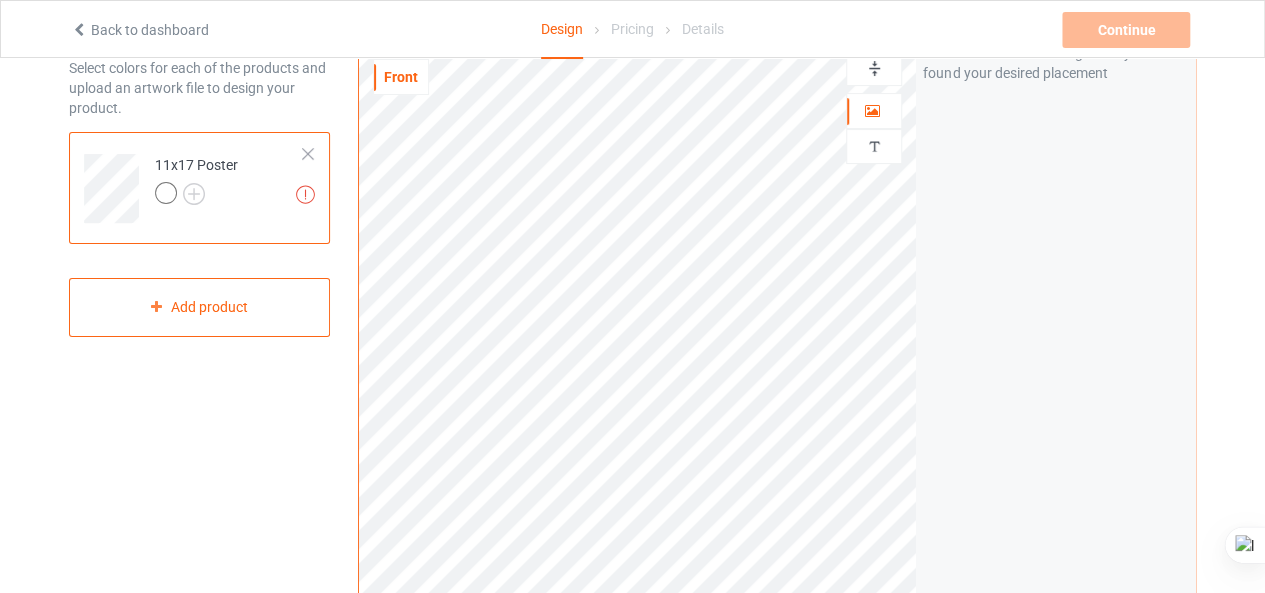 scroll, scrollTop: 0, scrollLeft: 0, axis: both 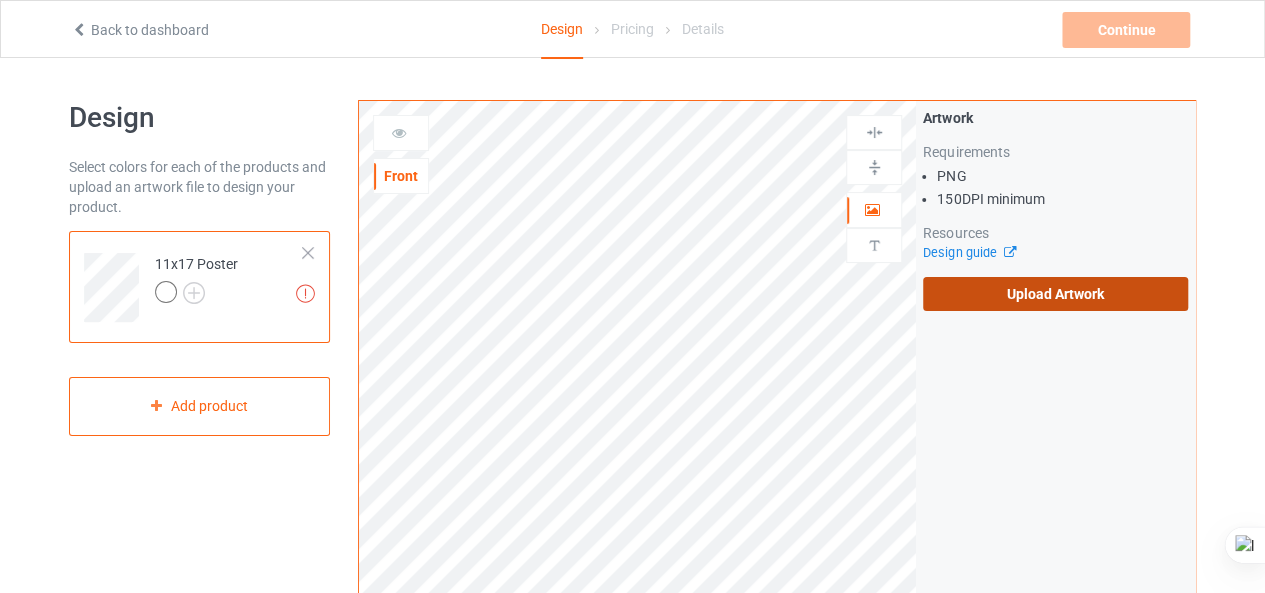 click on "Upload Artwork" at bounding box center (1055, 294) 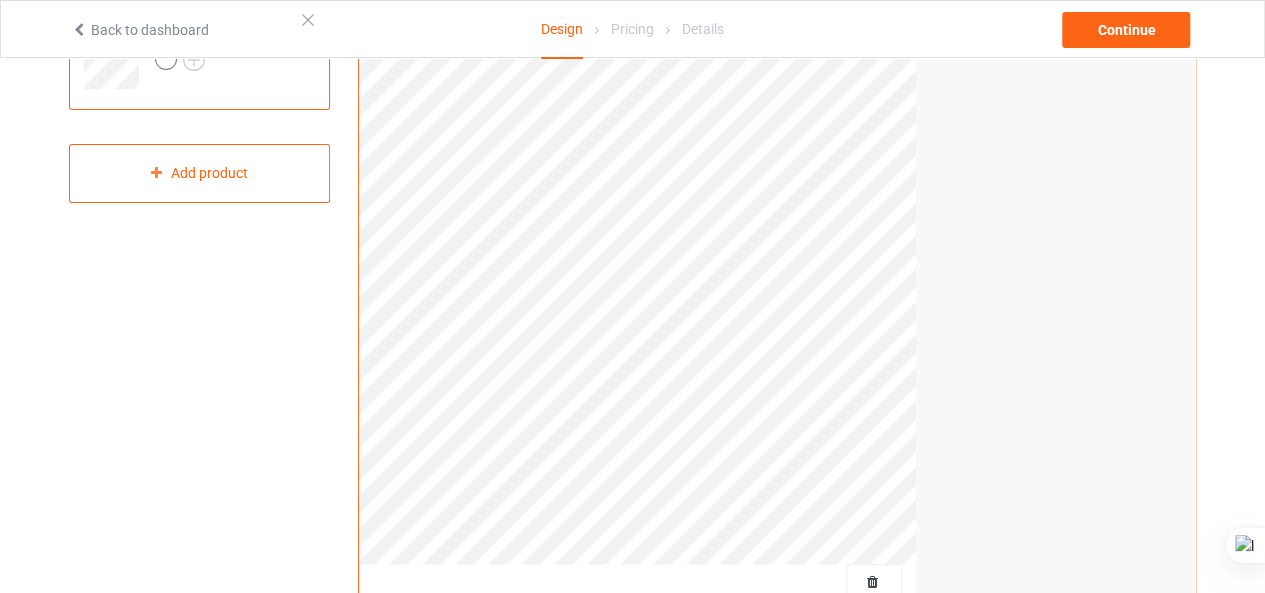 scroll, scrollTop: 0, scrollLeft: 0, axis: both 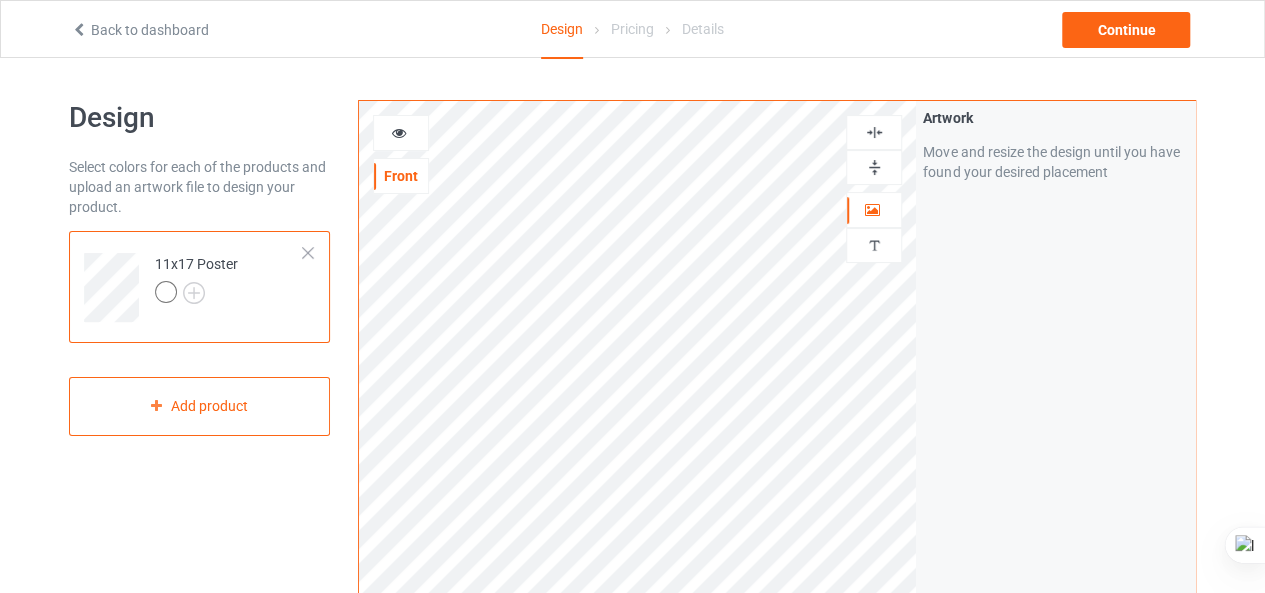 click at bounding box center [874, 132] 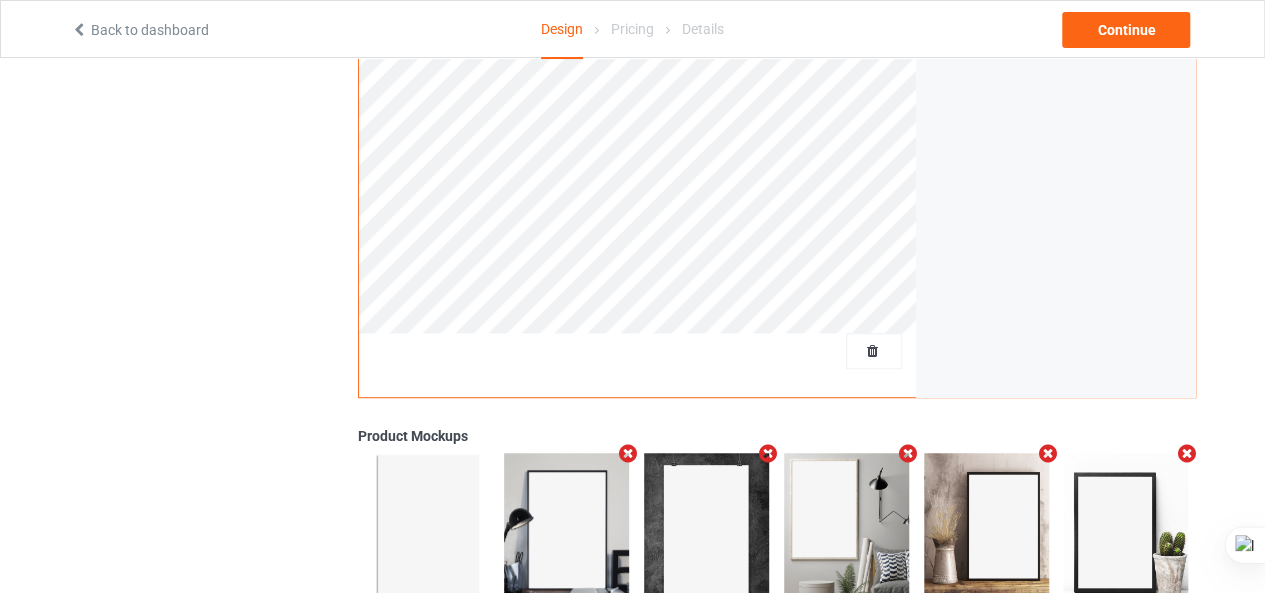 scroll, scrollTop: 0, scrollLeft: 0, axis: both 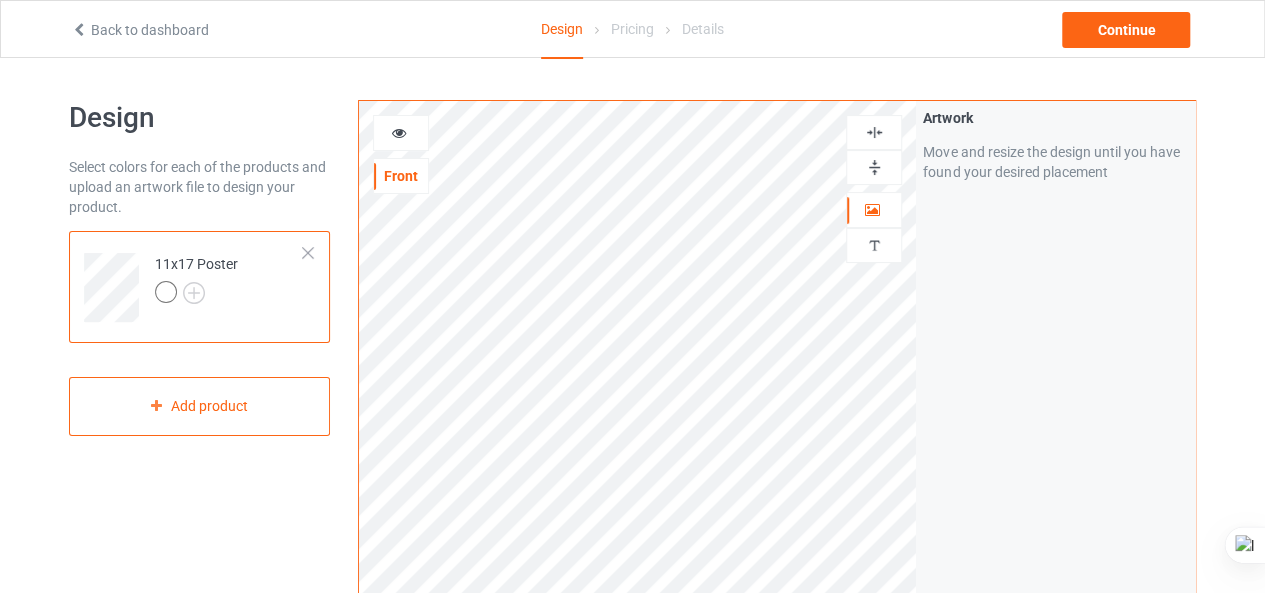 click at bounding box center (874, 167) 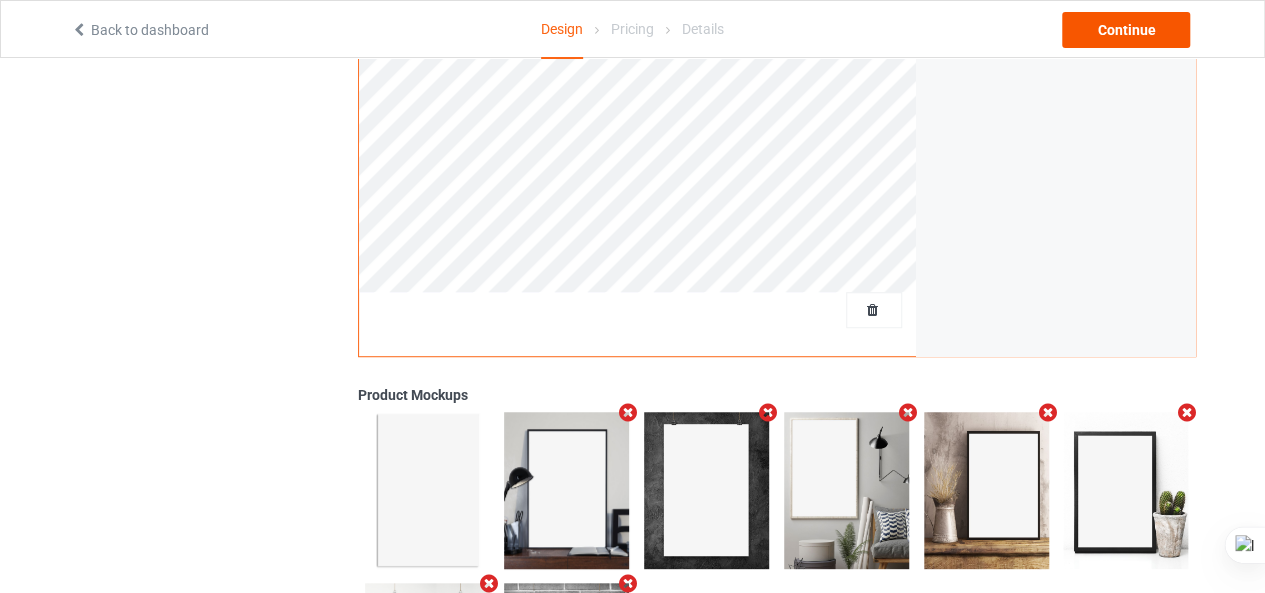scroll, scrollTop: 0, scrollLeft: 0, axis: both 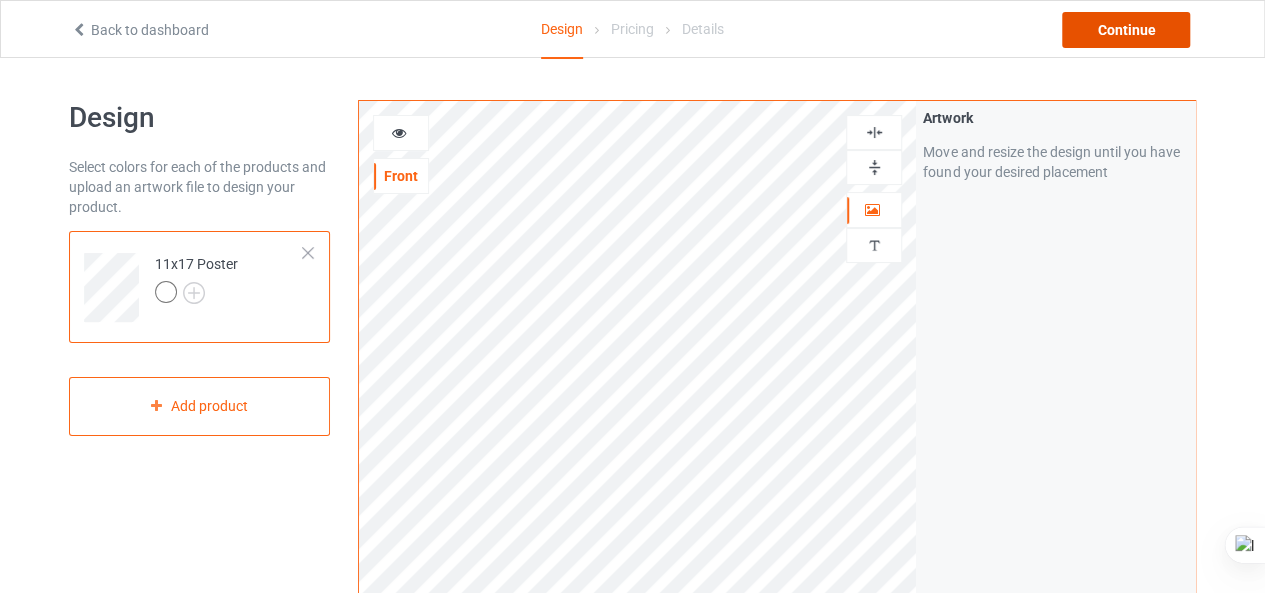 click on "Continue" at bounding box center (1126, 30) 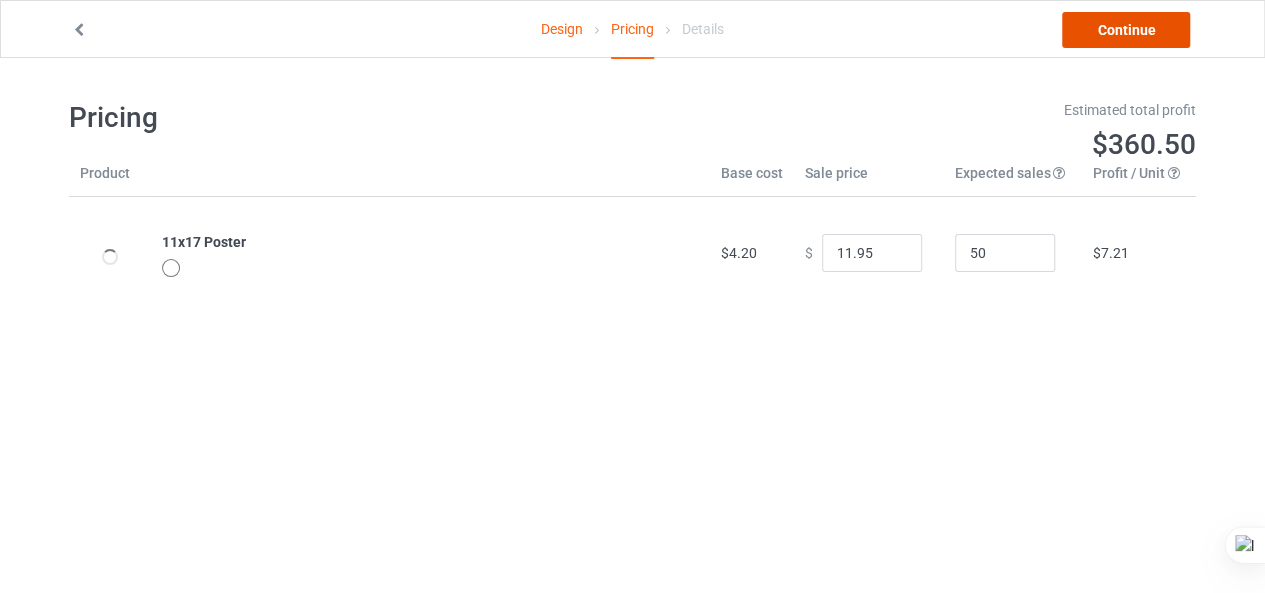 click on "Continue" at bounding box center (1126, 30) 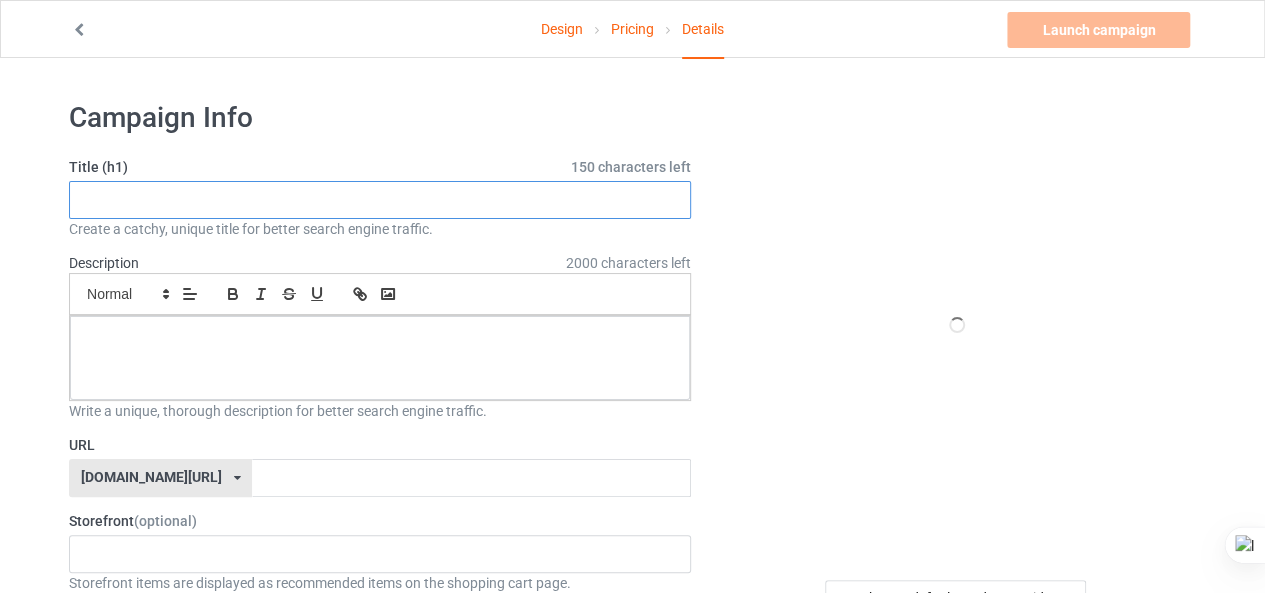 click at bounding box center [380, 200] 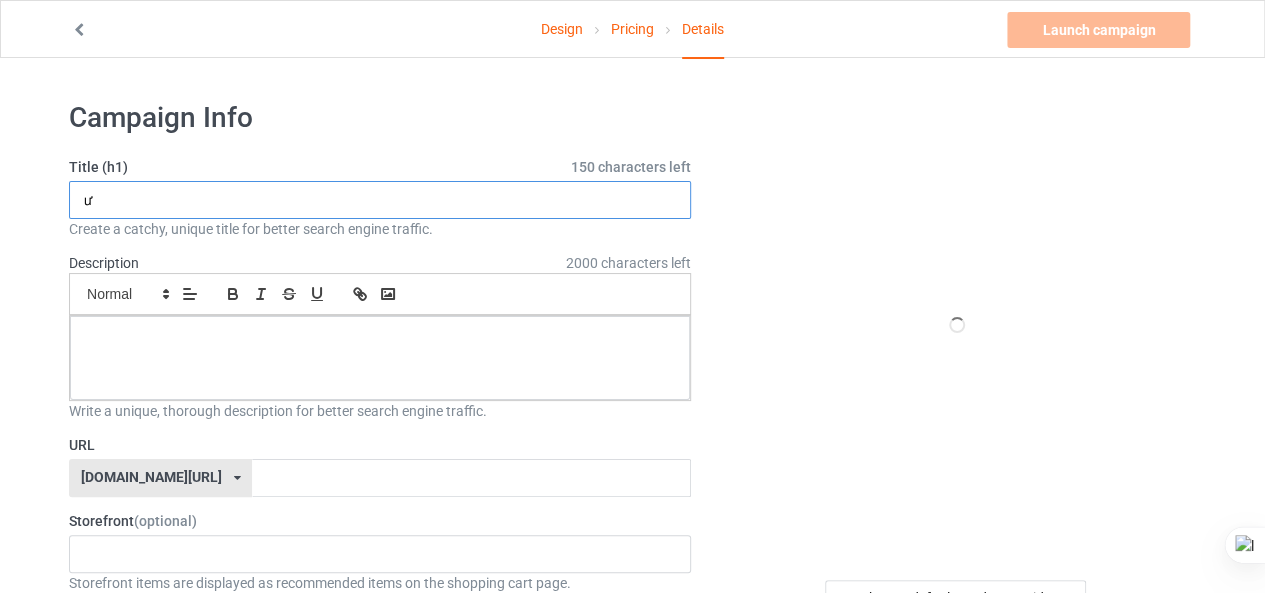 type on "ư" 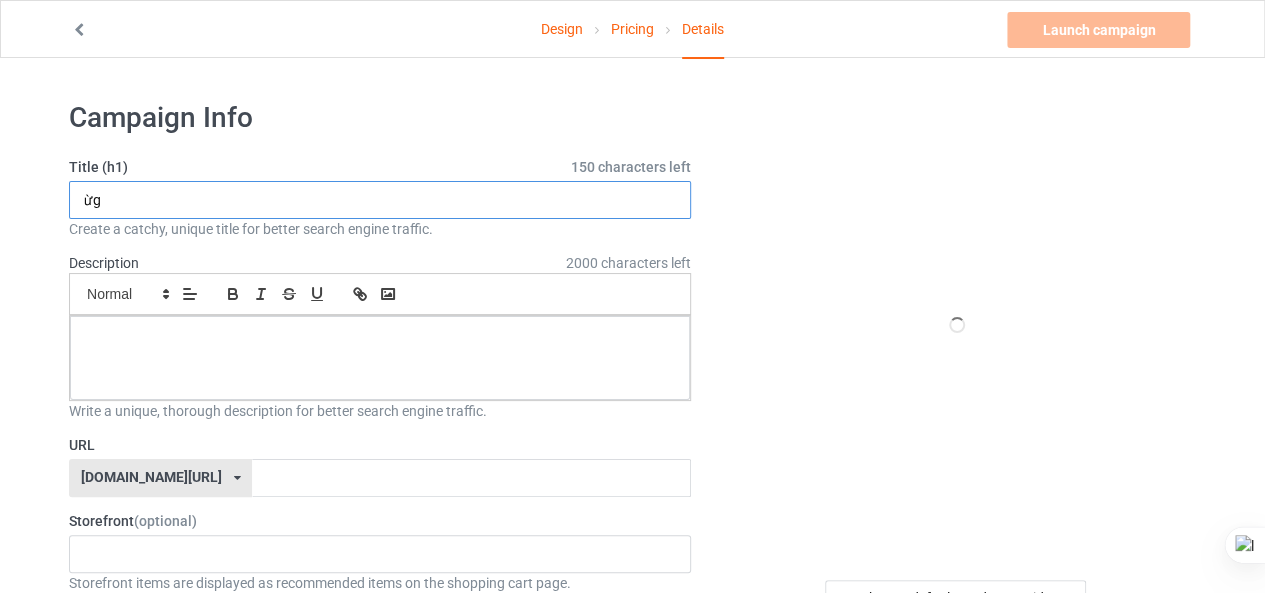 click on "ừg" at bounding box center (380, 200) 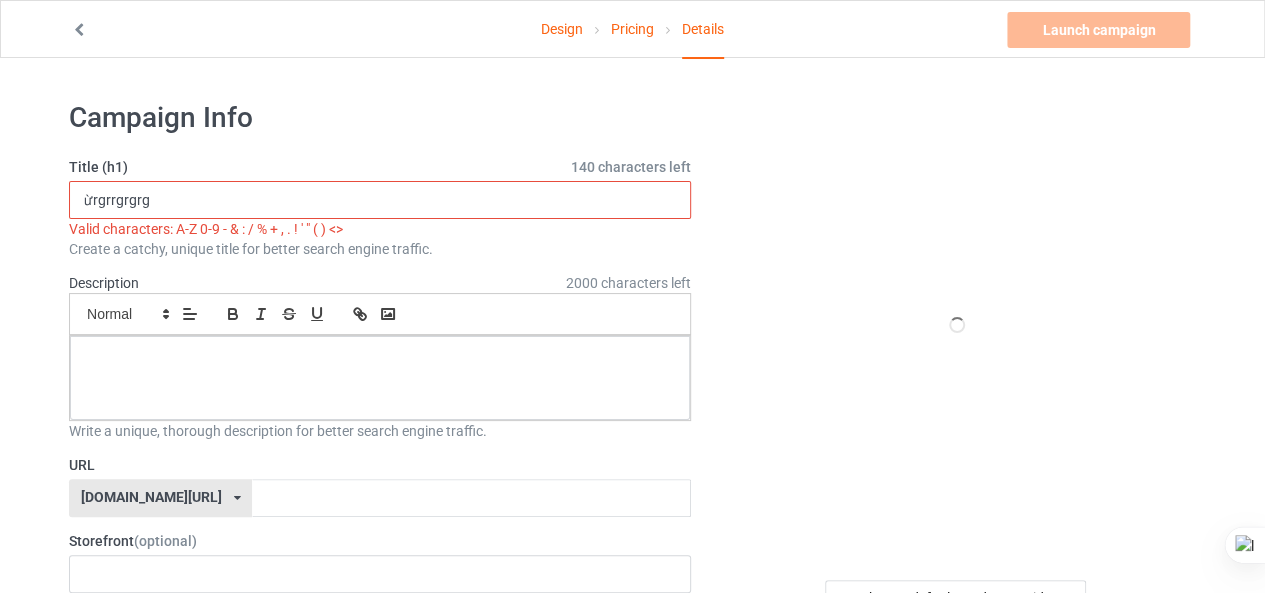type on "ừrgrrgrgrg" 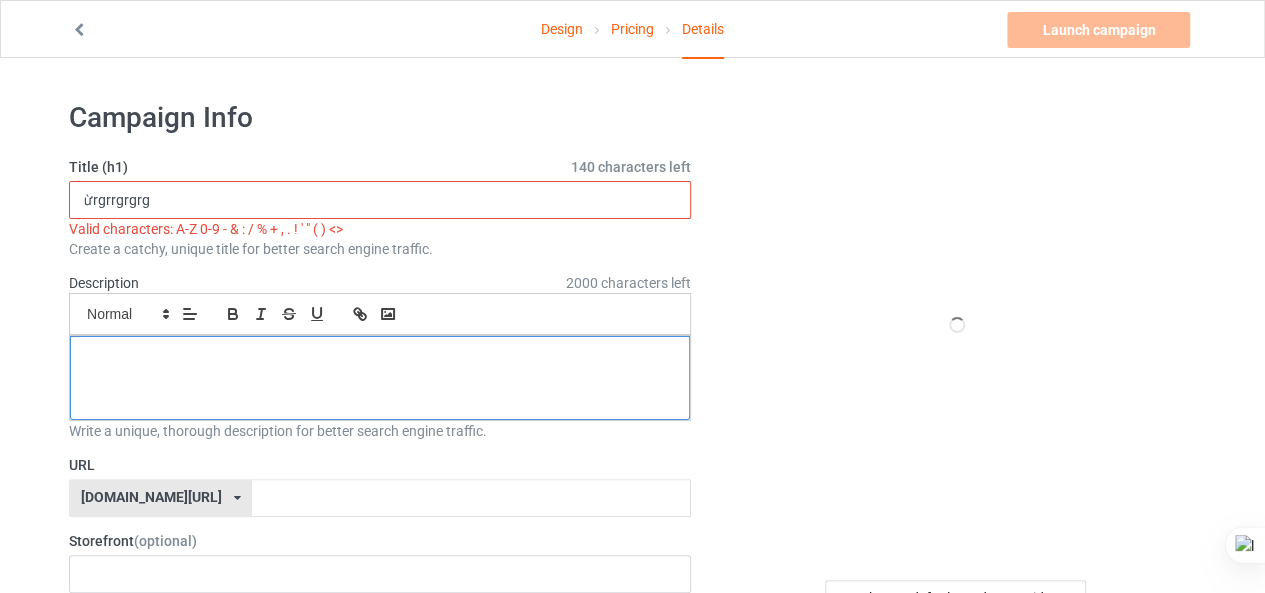 click at bounding box center (380, 378) 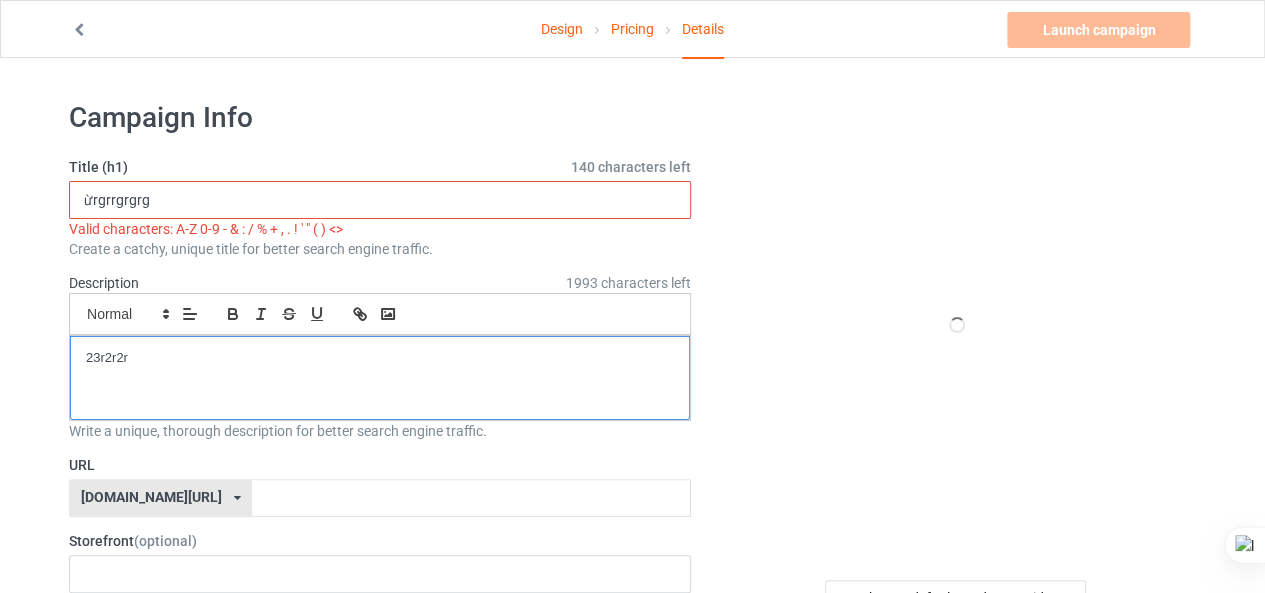 type 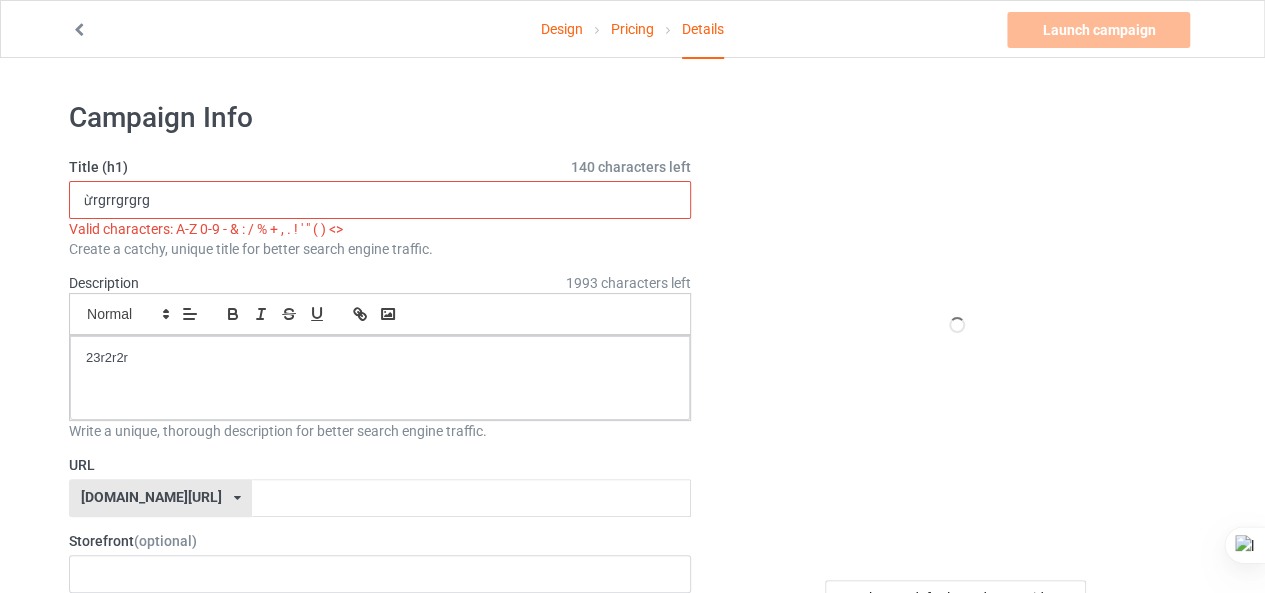 click on "ừrgrrgrgrg" at bounding box center (380, 200) 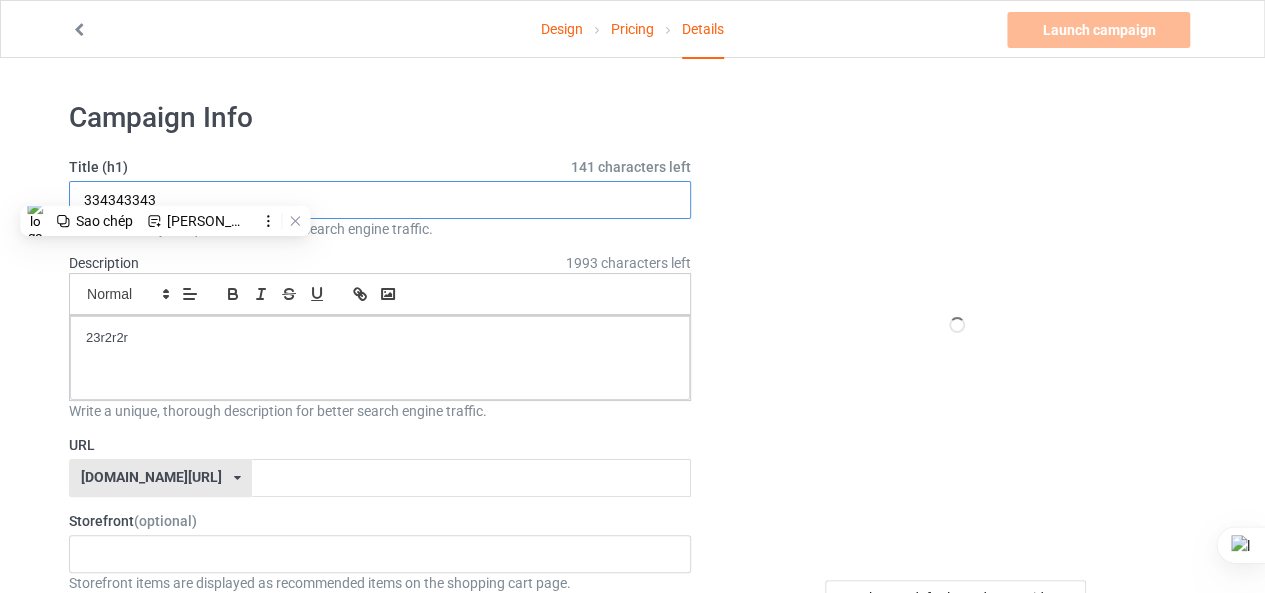 type on "334343343" 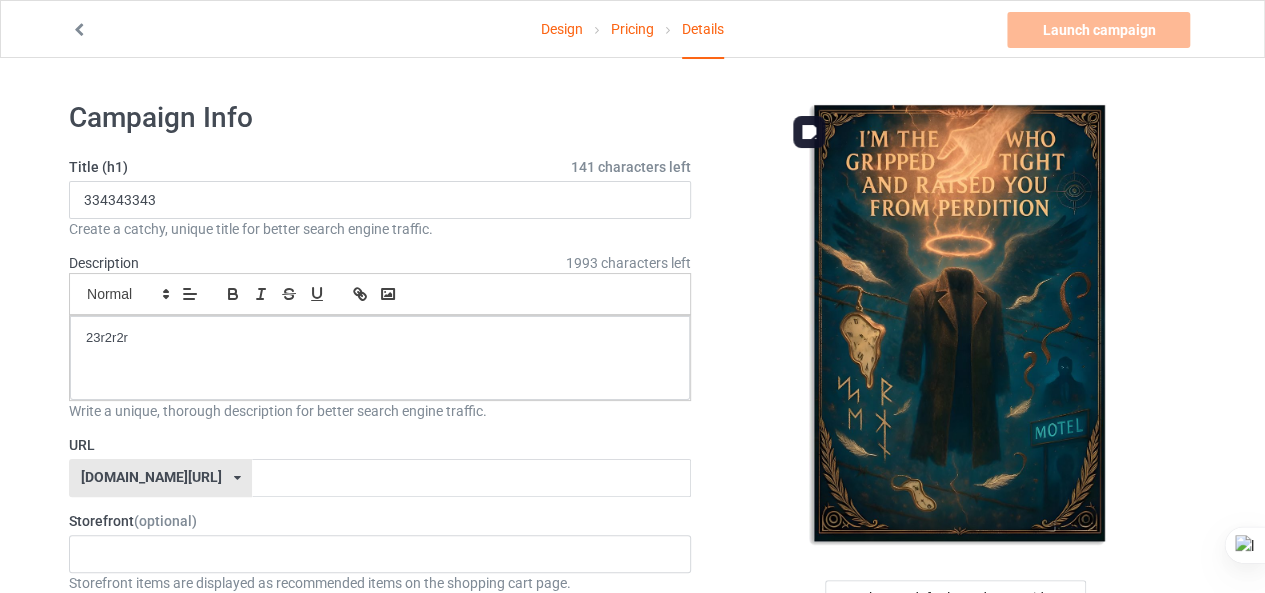 click at bounding box center (957, 325) 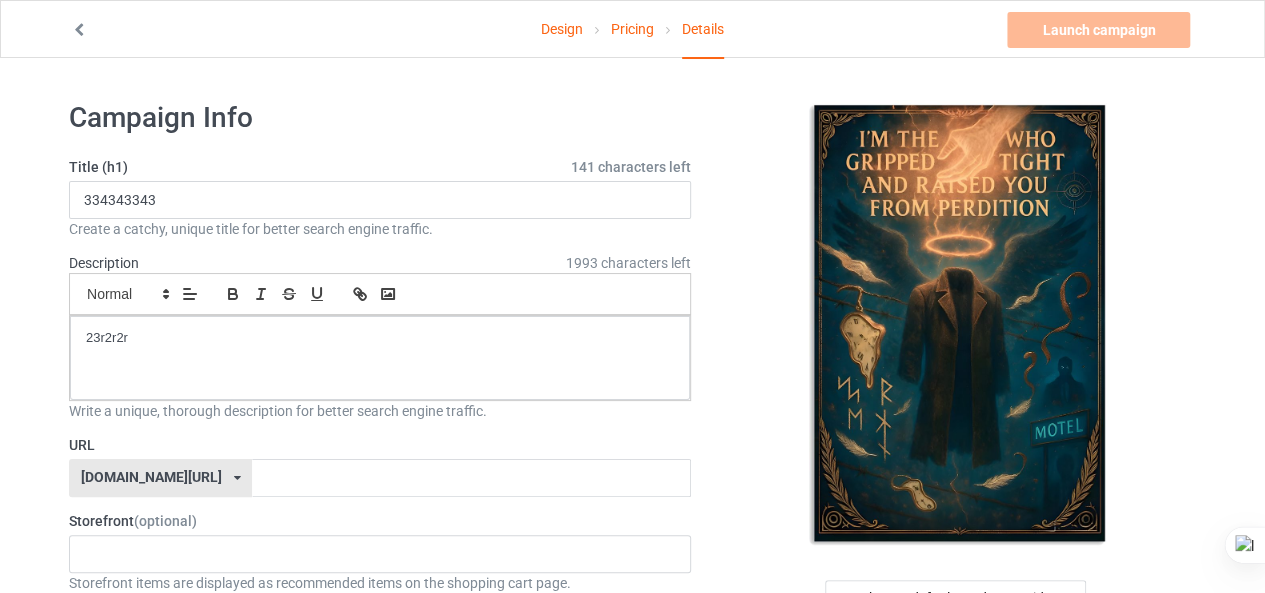 scroll, scrollTop: 233, scrollLeft: 0, axis: vertical 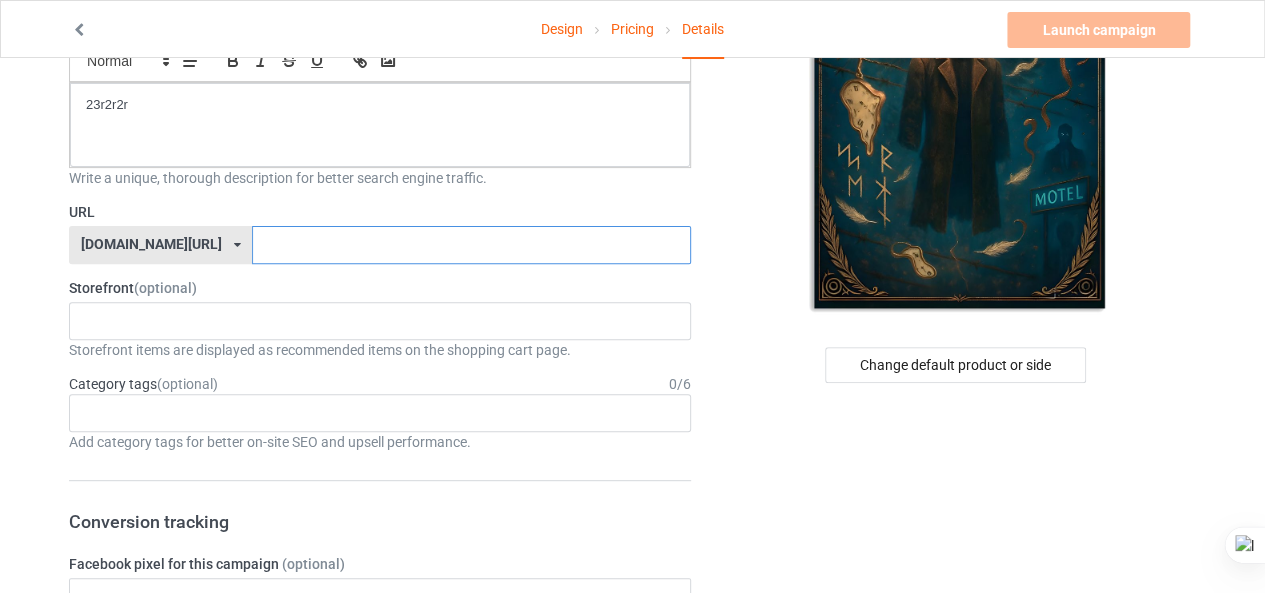 click at bounding box center (471, 245) 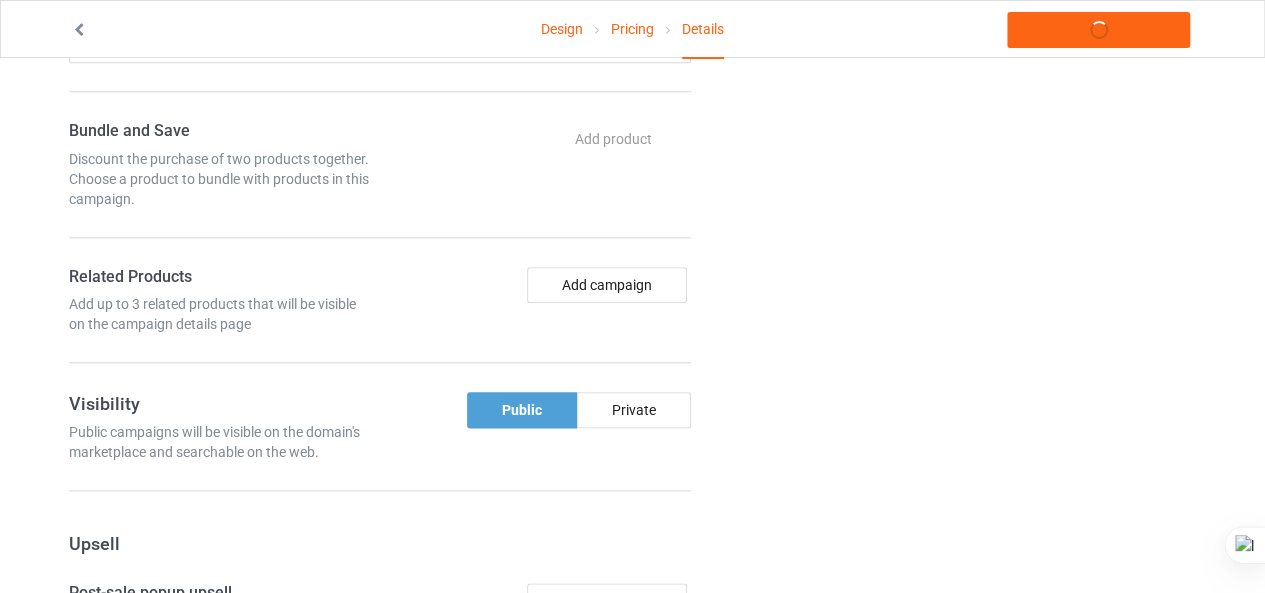 scroll, scrollTop: 1400, scrollLeft: 0, axis: vertical 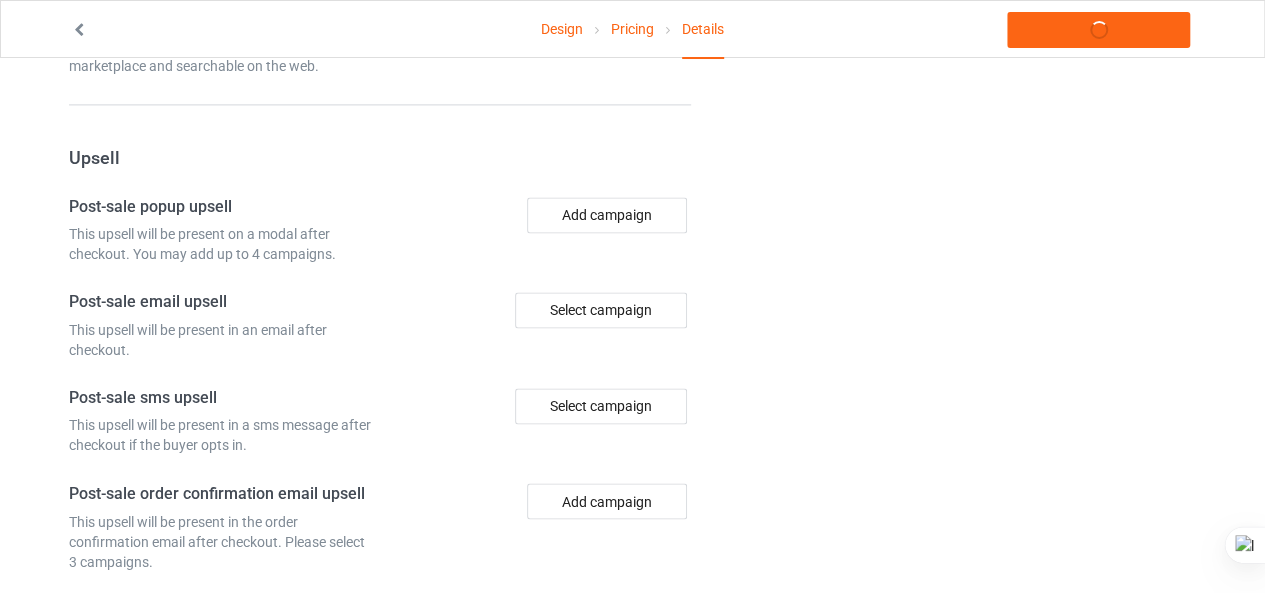 type on "342wggwg" 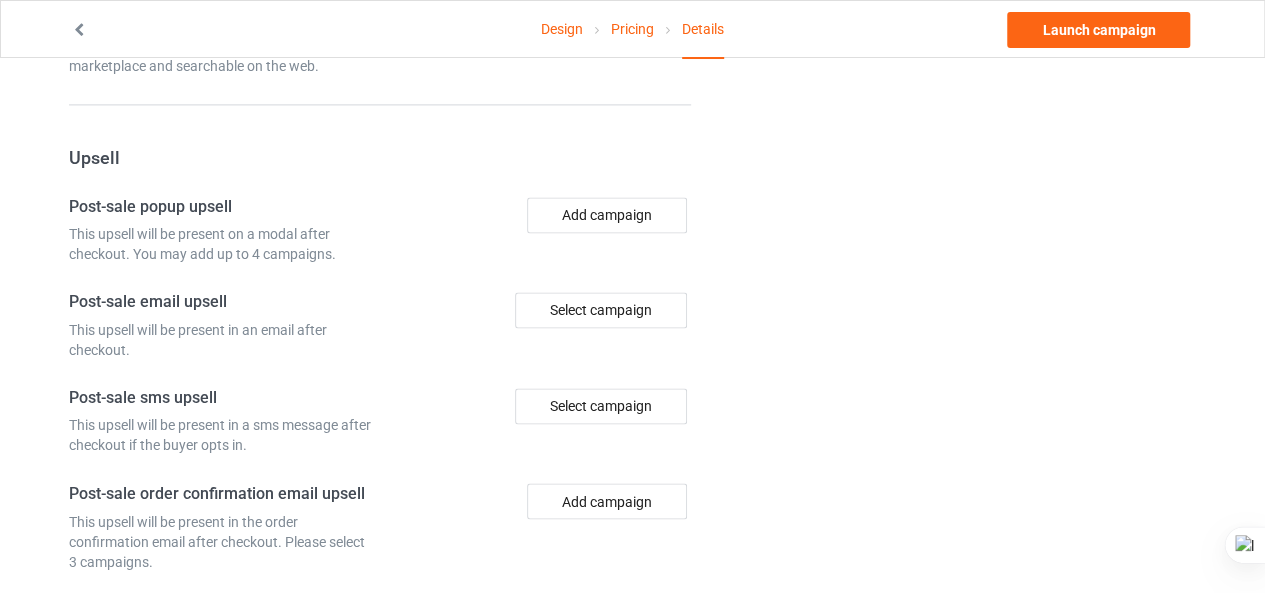 click on "Change default product or side" at bounding box center (957, -306) 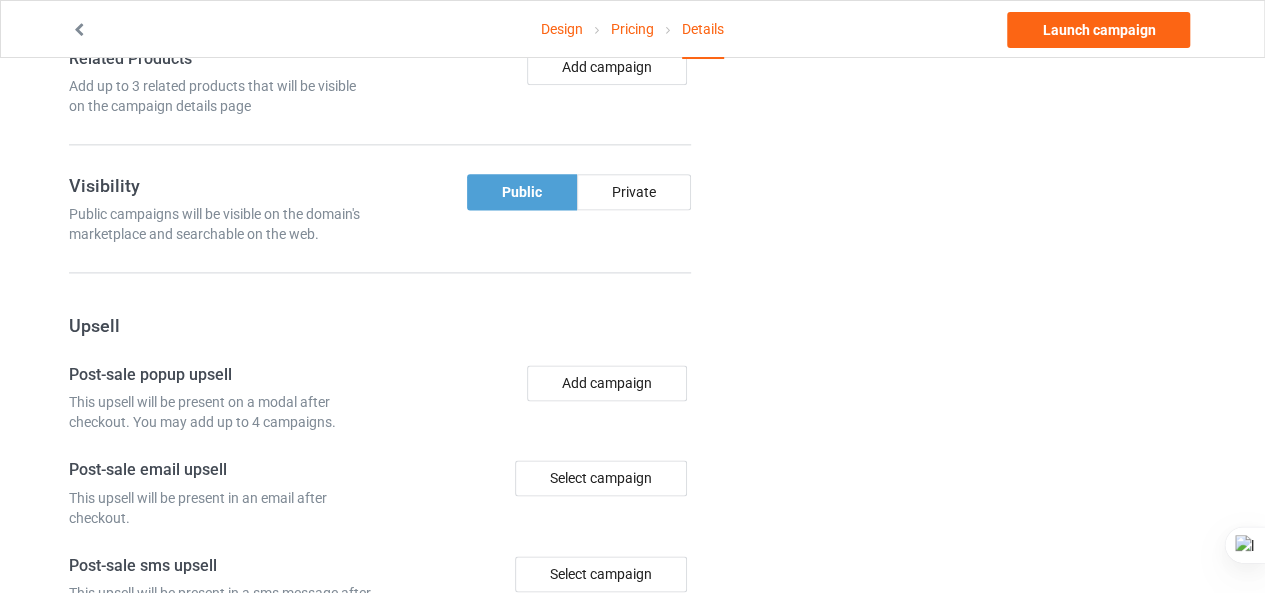 scroll, scrollTop: 594, scrollLeft: 0, axis: vertical 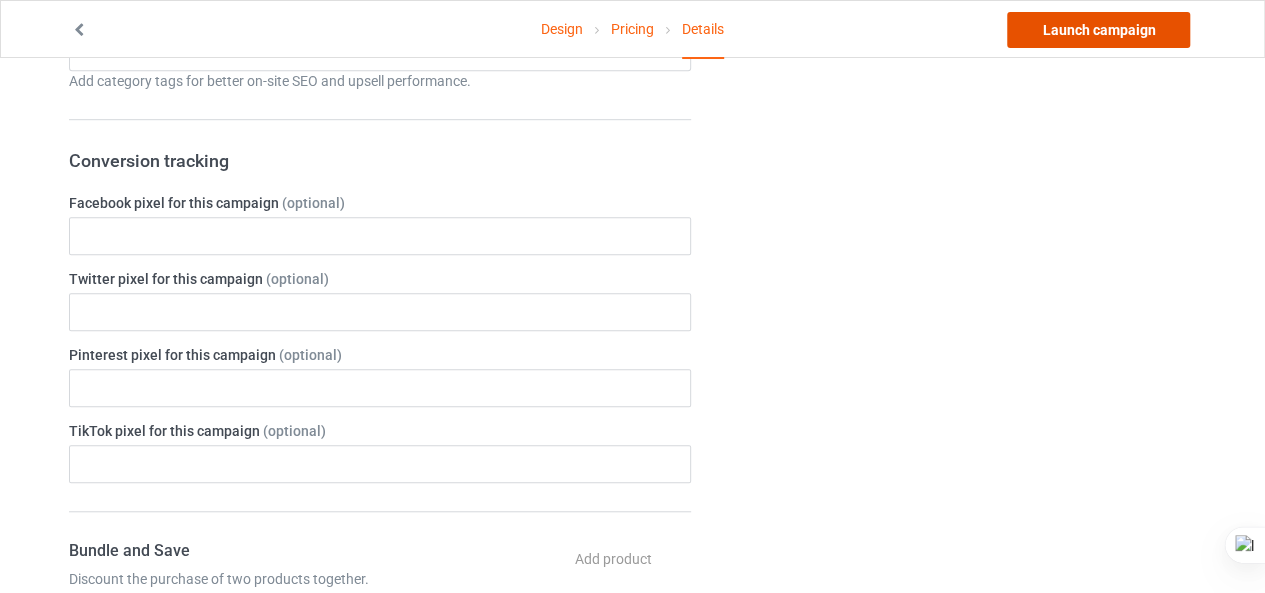 click on "Launch campaign" at bounding box center [1098, 30] 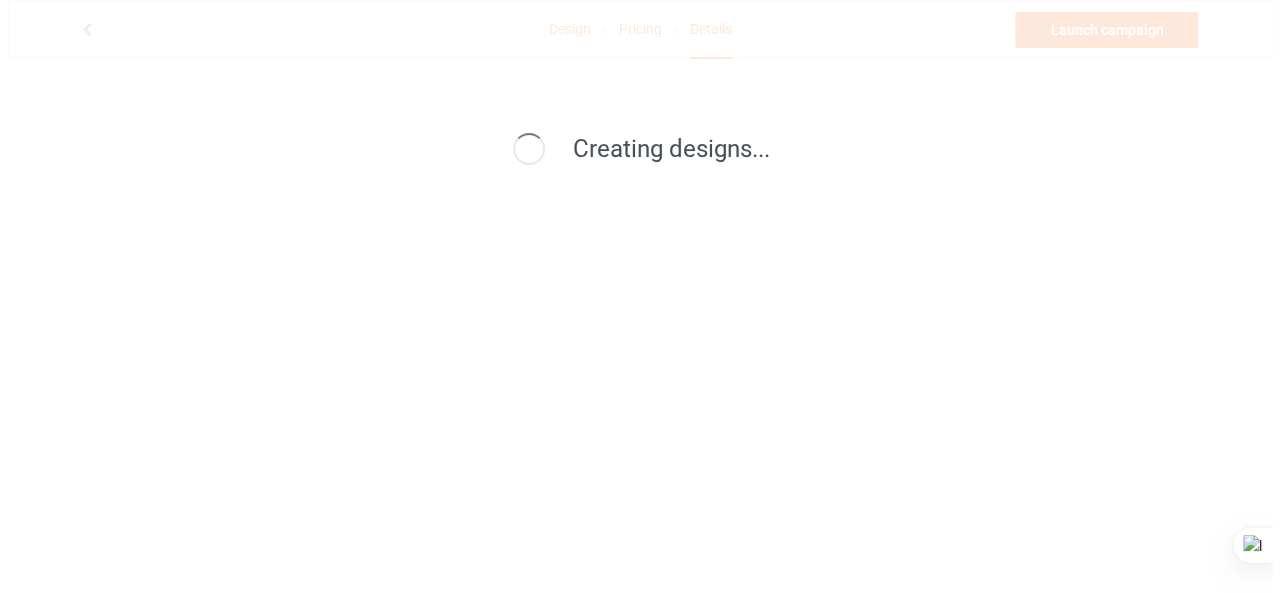 scroll, scrollTop: 0, scrollLeft: 0, axis: both 